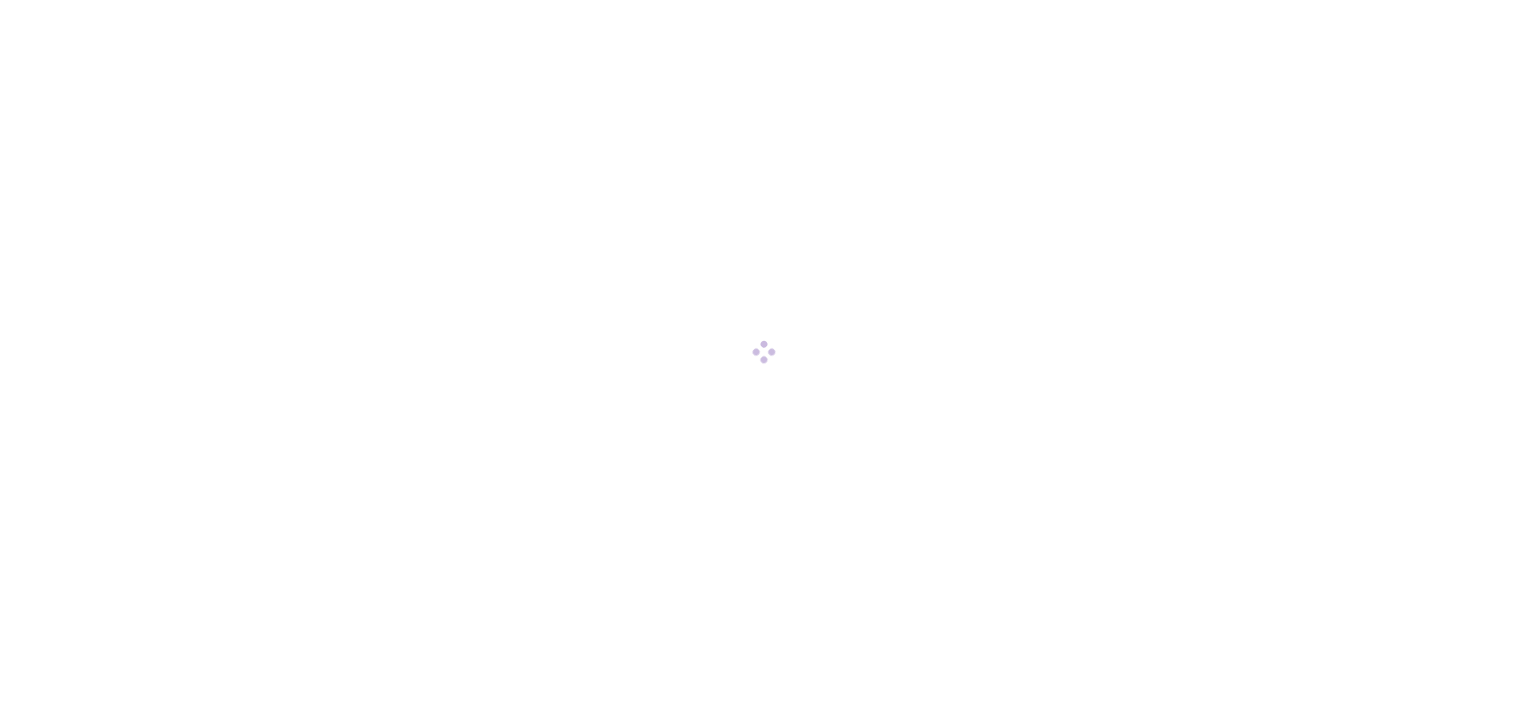 scroll, scrollTop: 0, scrollLeft: 0, axis: both 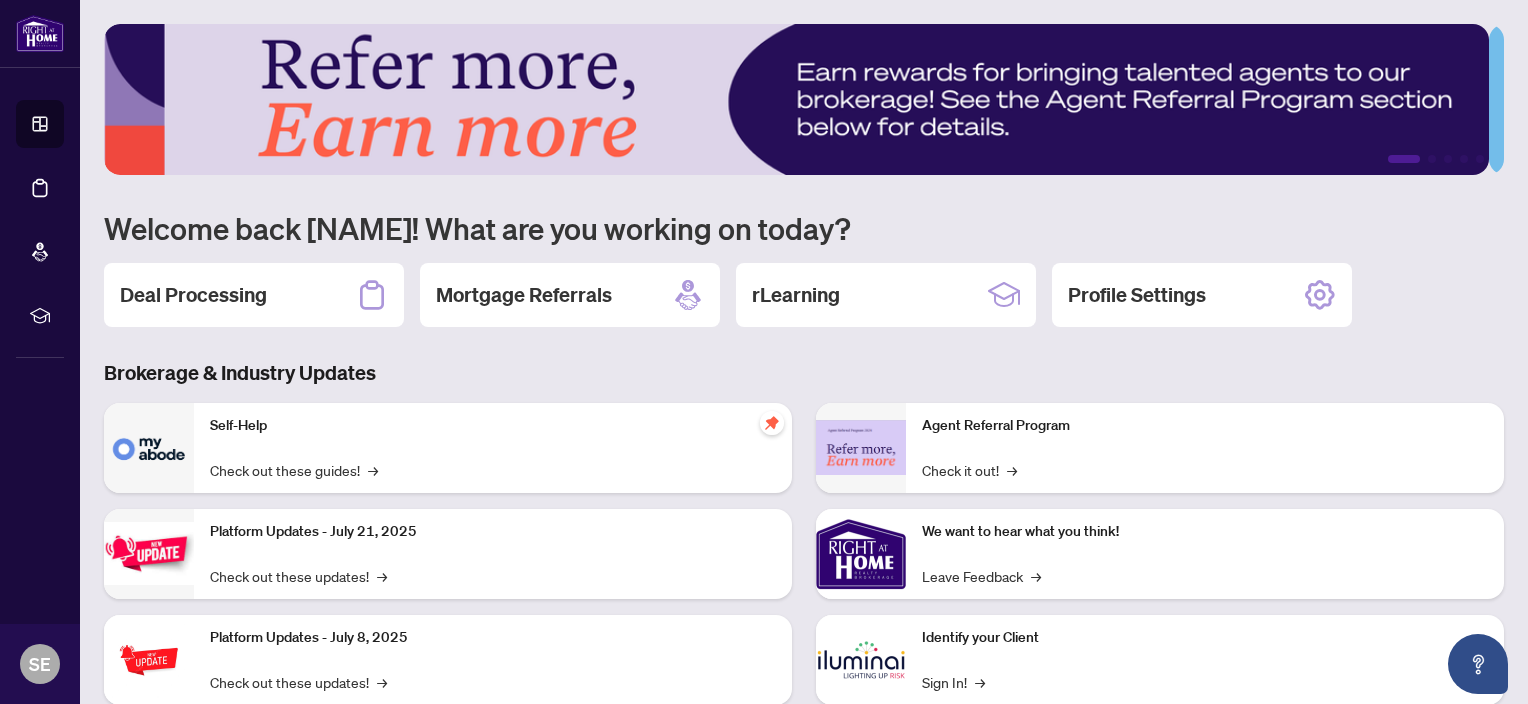 click on "Deal Processing" at bounding box center [40, 188] 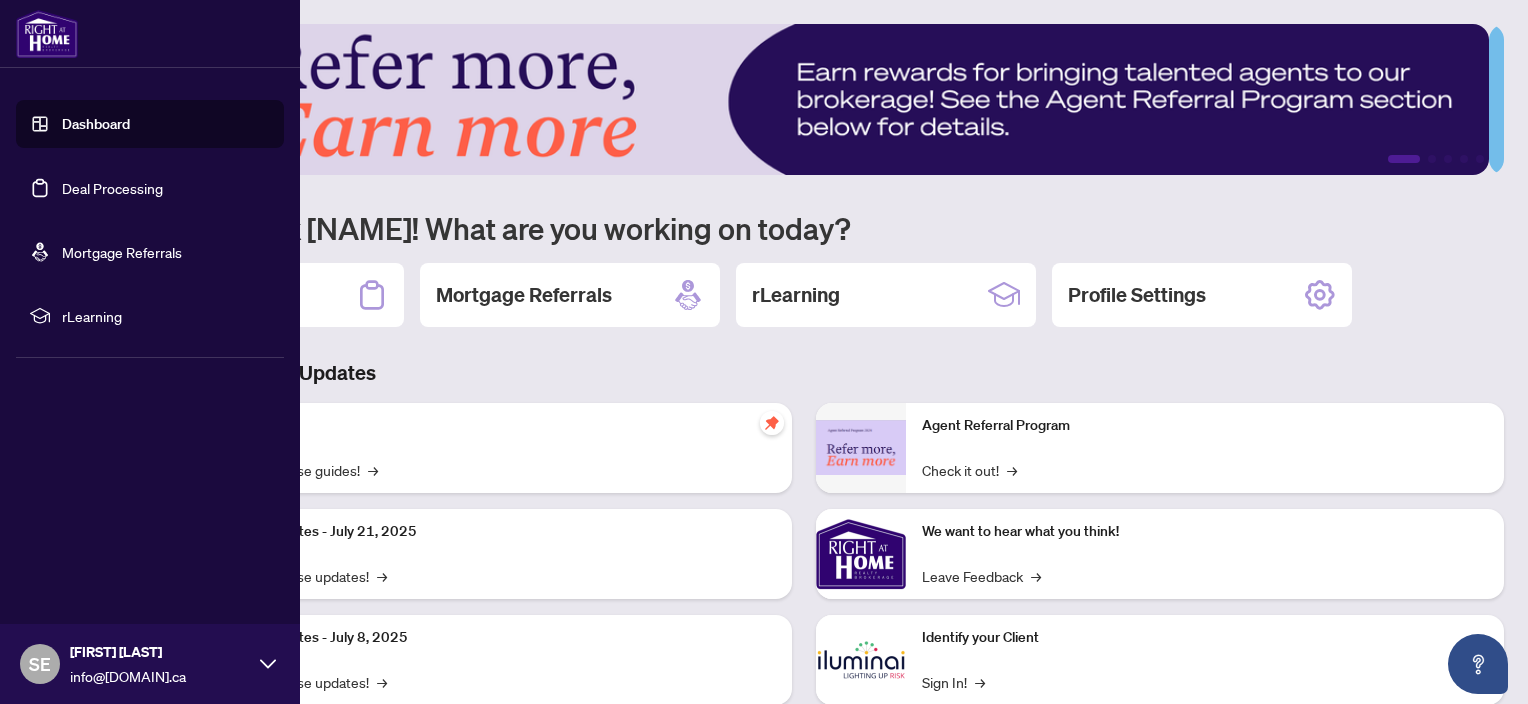 click on "Deal Processing" at bounding box center (112, 188) 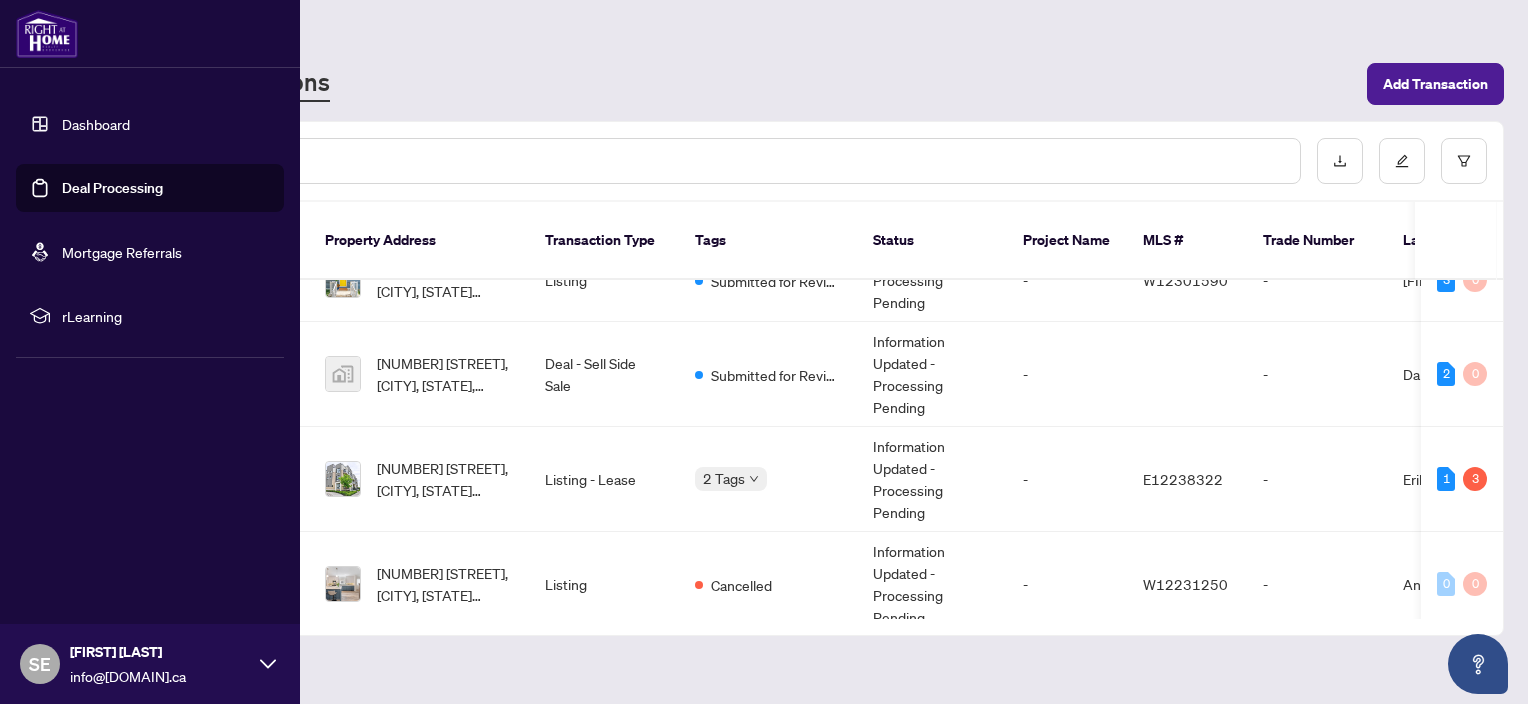 scroll, scrollTop: 128, scrollLeft: 0, axis: vertical 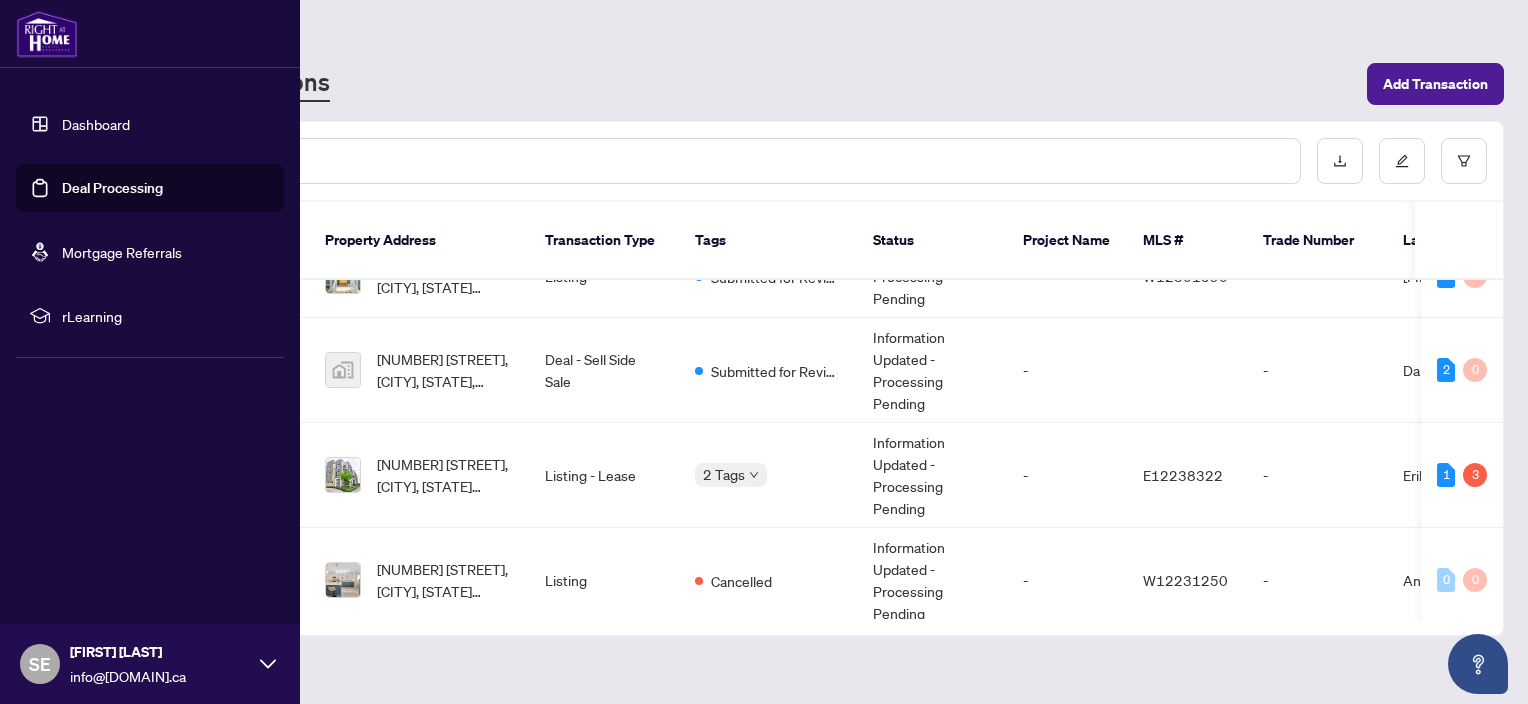 click on "2 Tags" at bounding box center [724, 474] 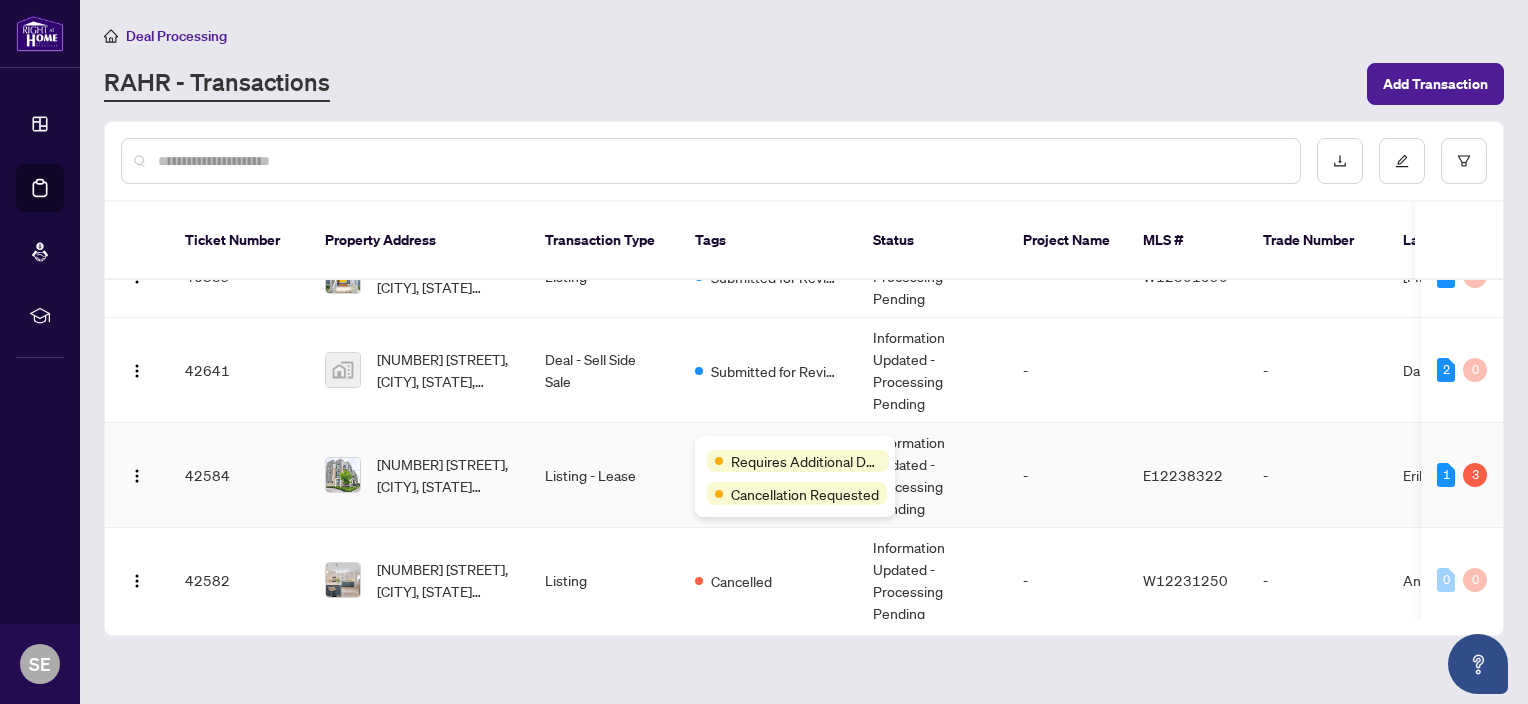click on "2 Tags" at bounding box center (768, 475) 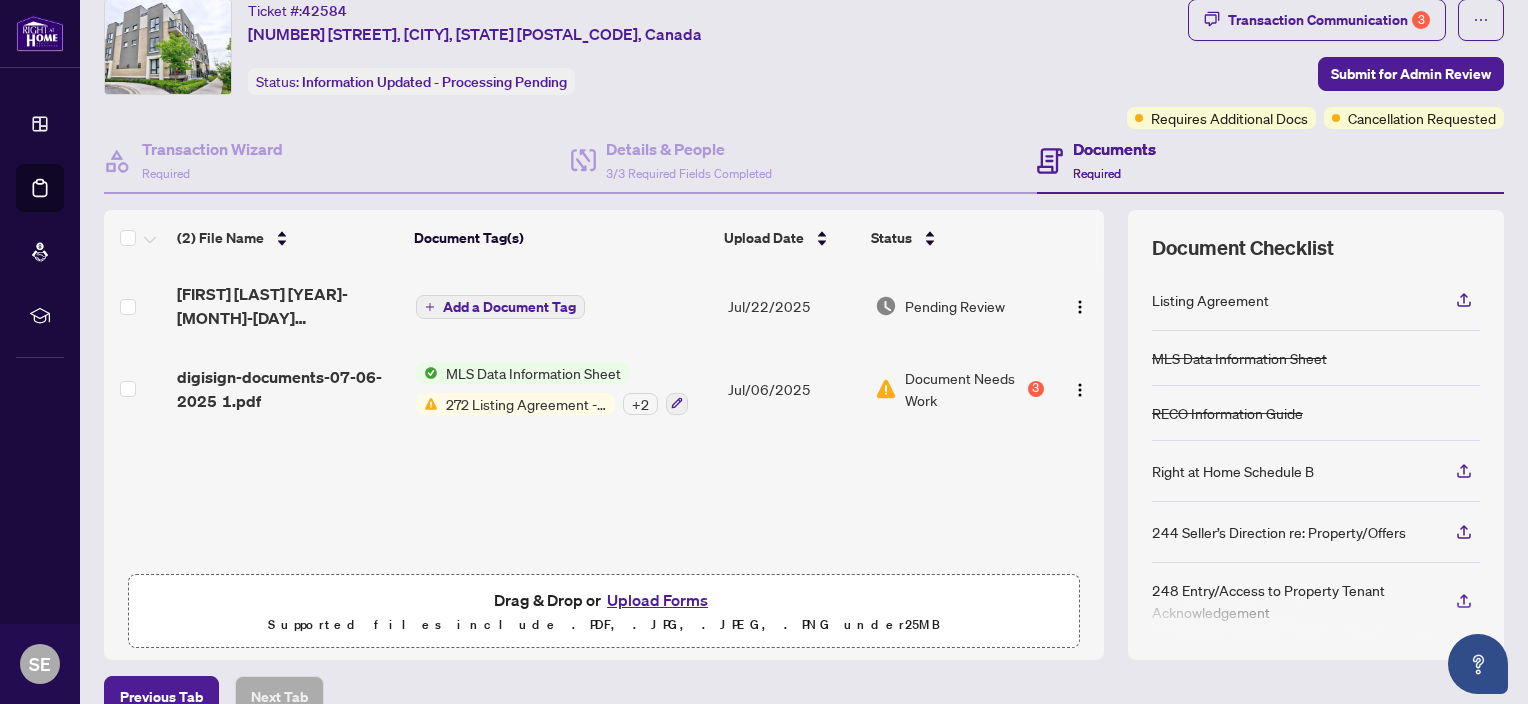 scroll, scrollTop: 74, scrollLeft: 0, axis: vertical 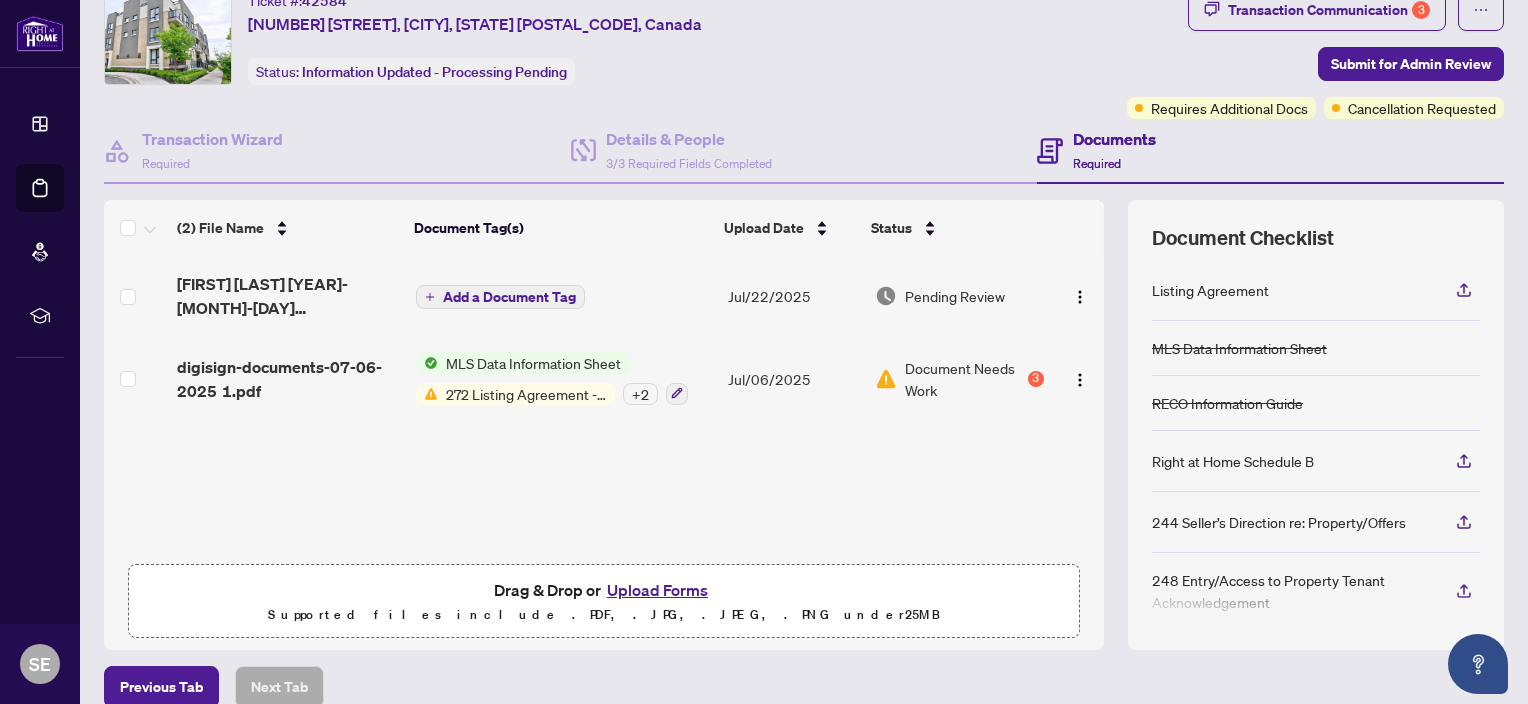 click on "Requires Additional Docs" at bounding box center (1229, 108) 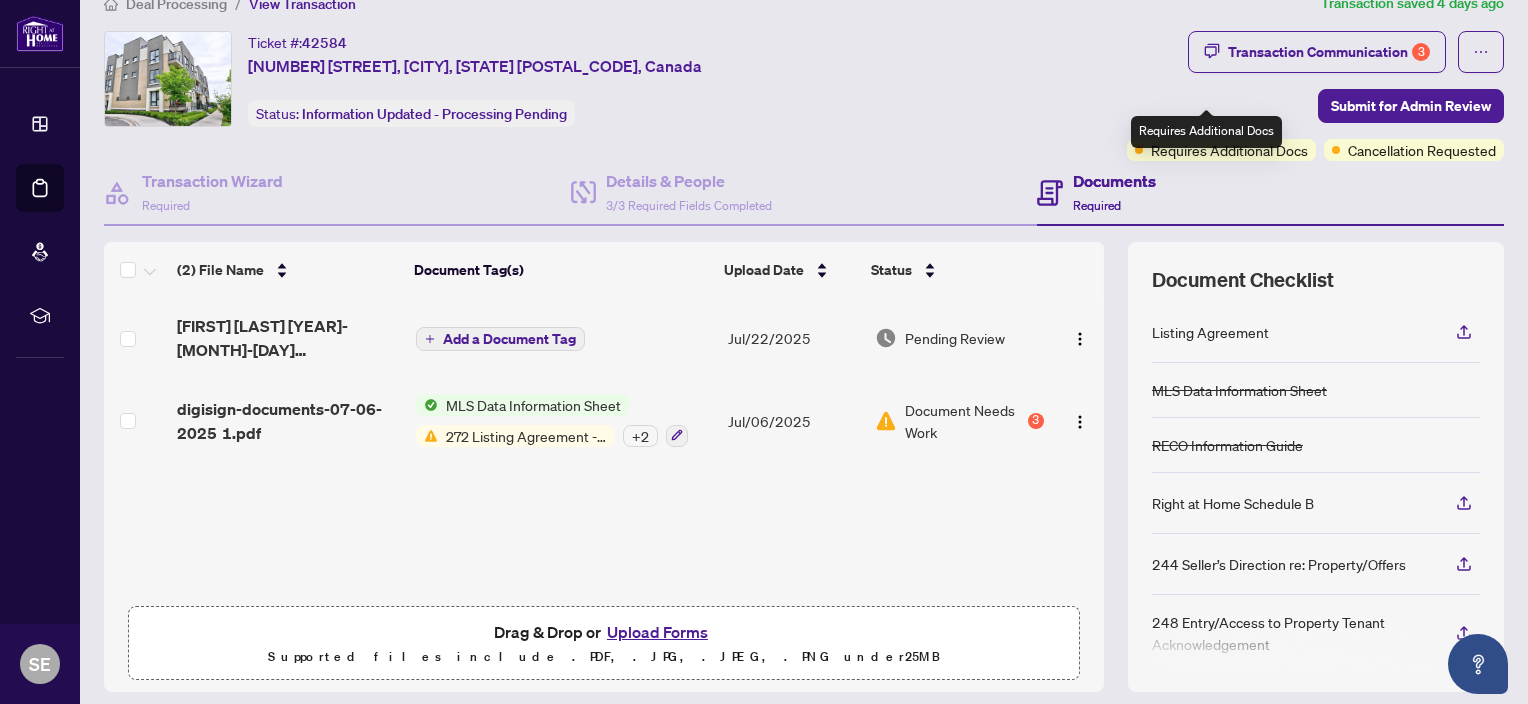scroll, scrollTop: 0, scrollLeft: 0, axis: both 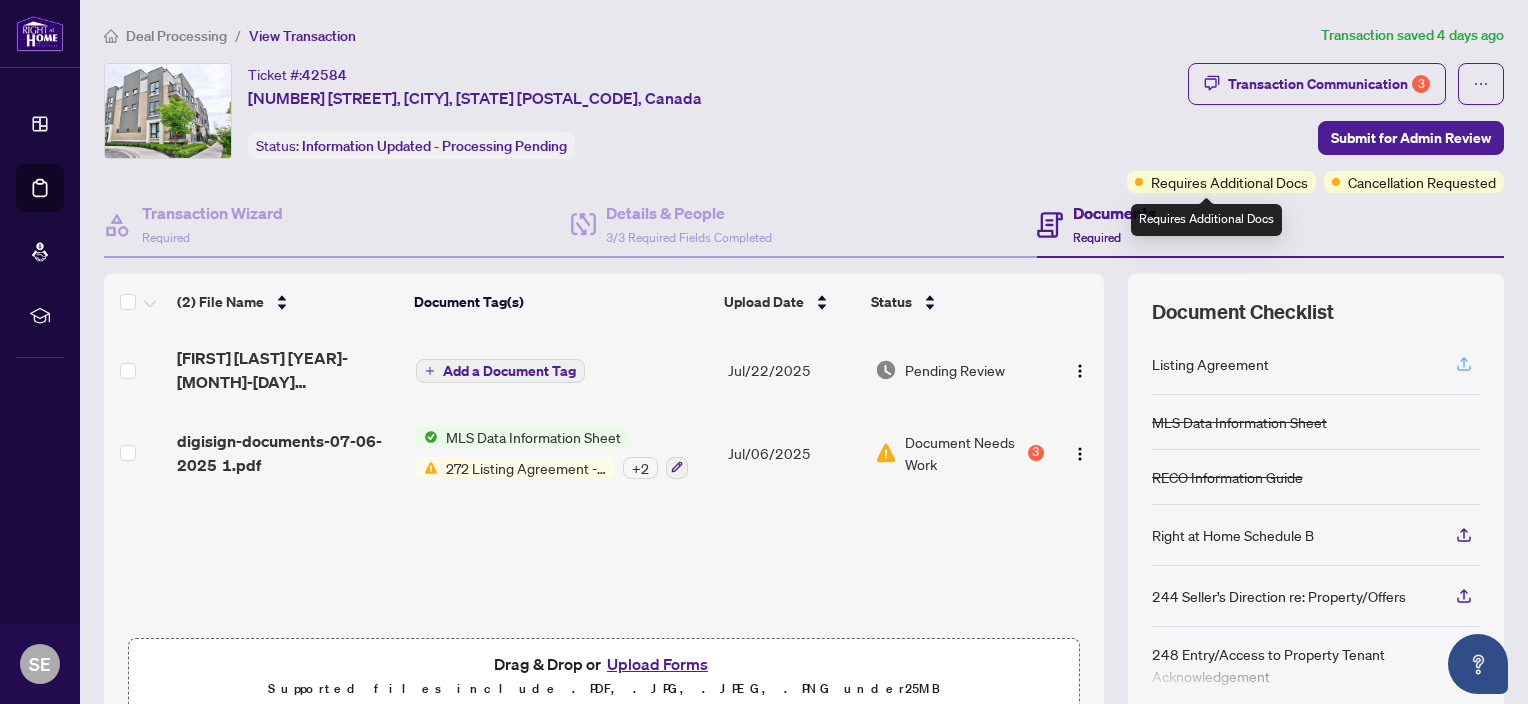 click 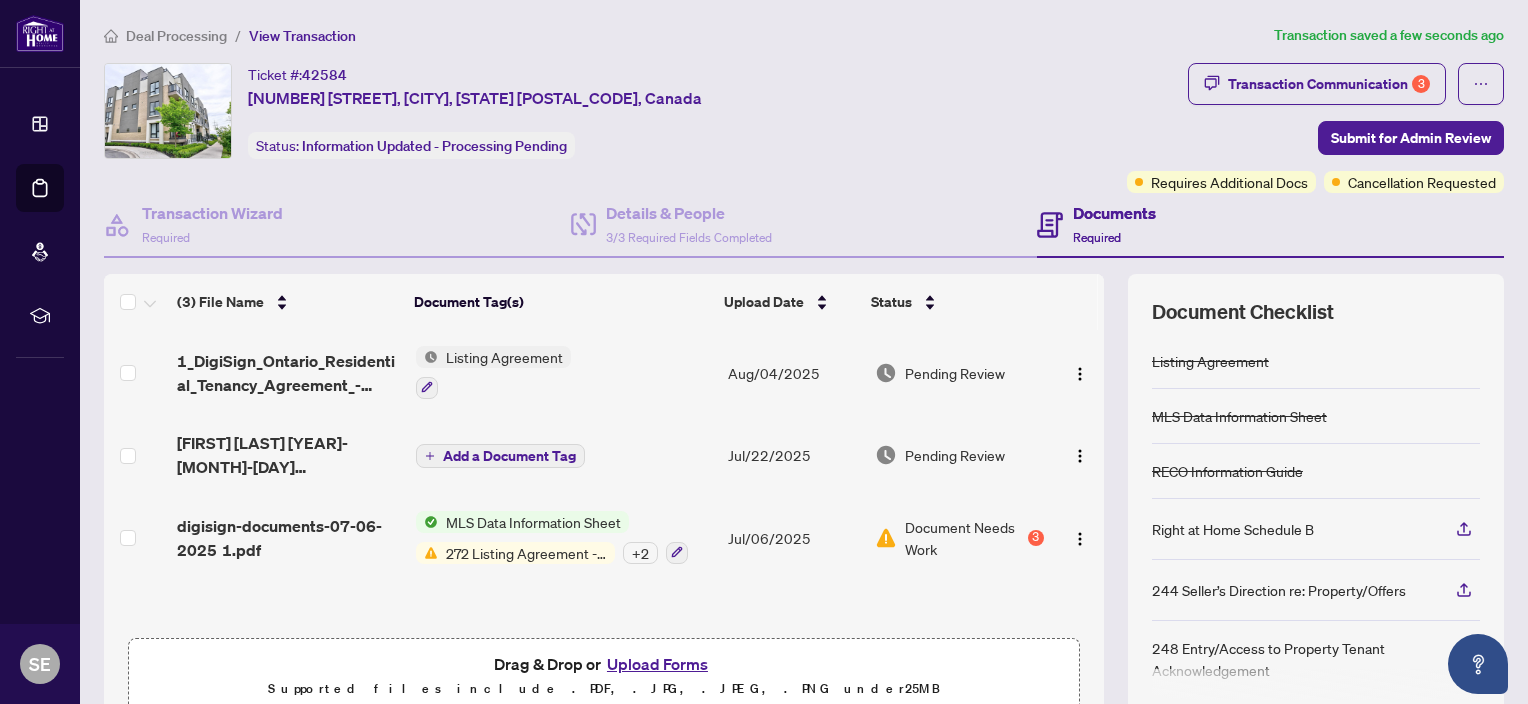 click on "Listing Agreement" at bounding box center [504, 357] 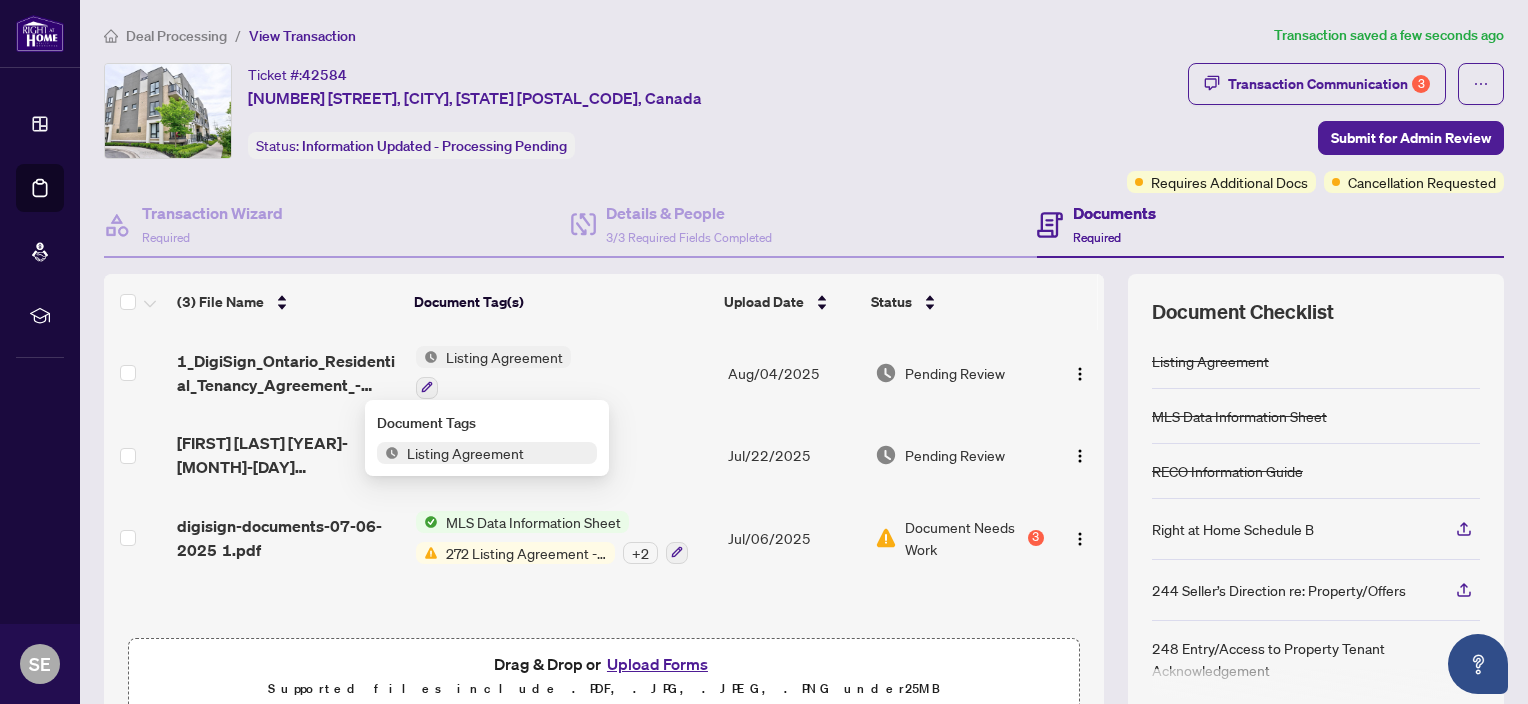 click on "1_DigiSign_Ontario_Residential_Tenancy_Agreement_-_PropTx-OREA.pdf" at bounding box center [288, 373] 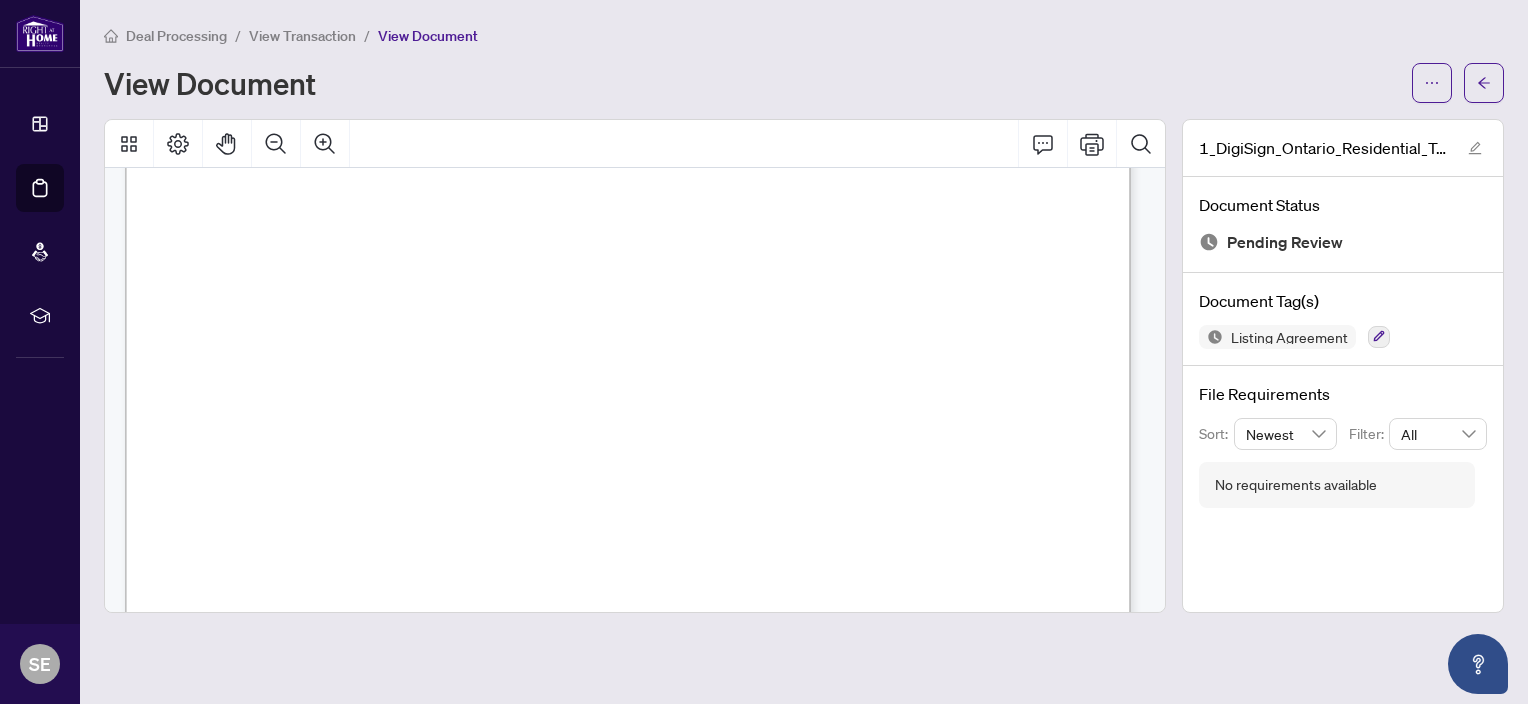 scroll, scrollTop: 0, scrollLeft: 0, axis: both 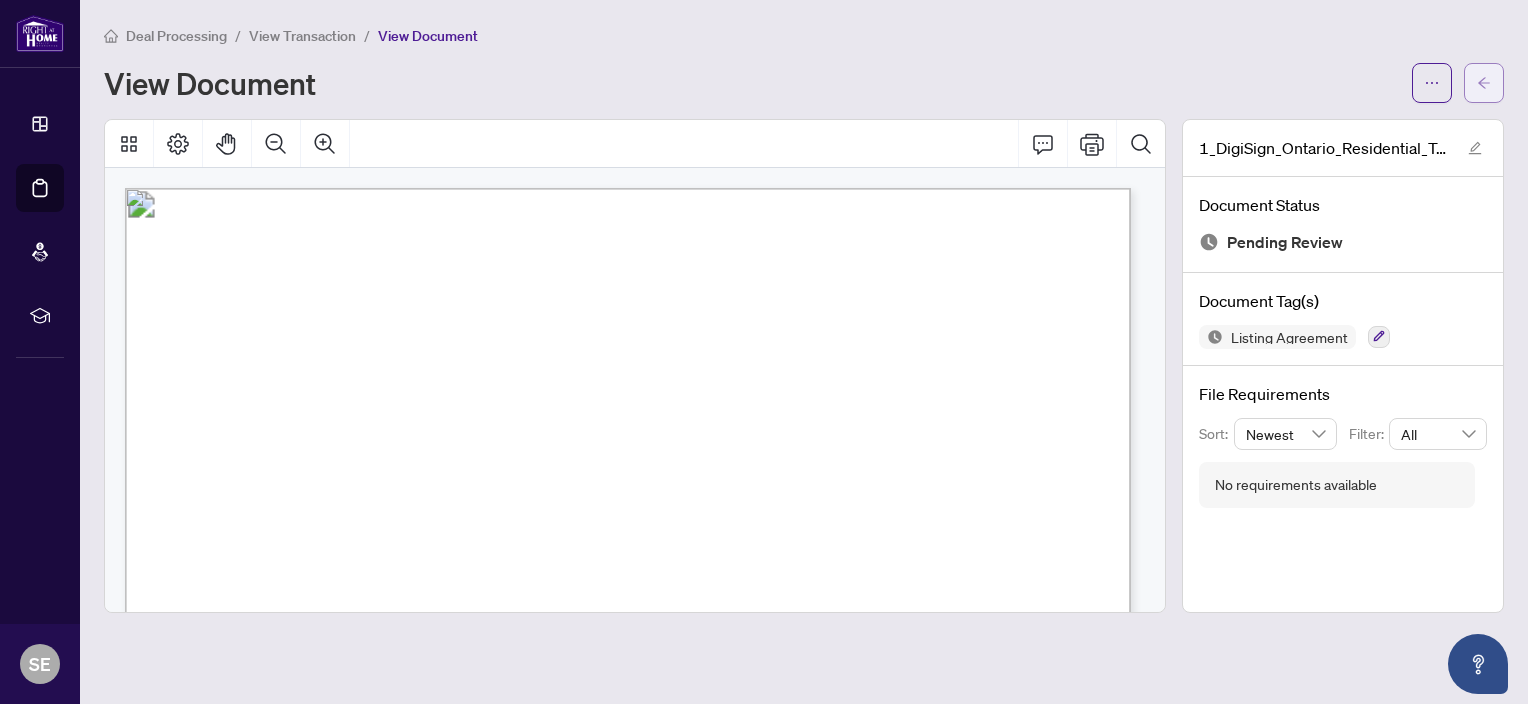 click at bounding box center [1484, 83] 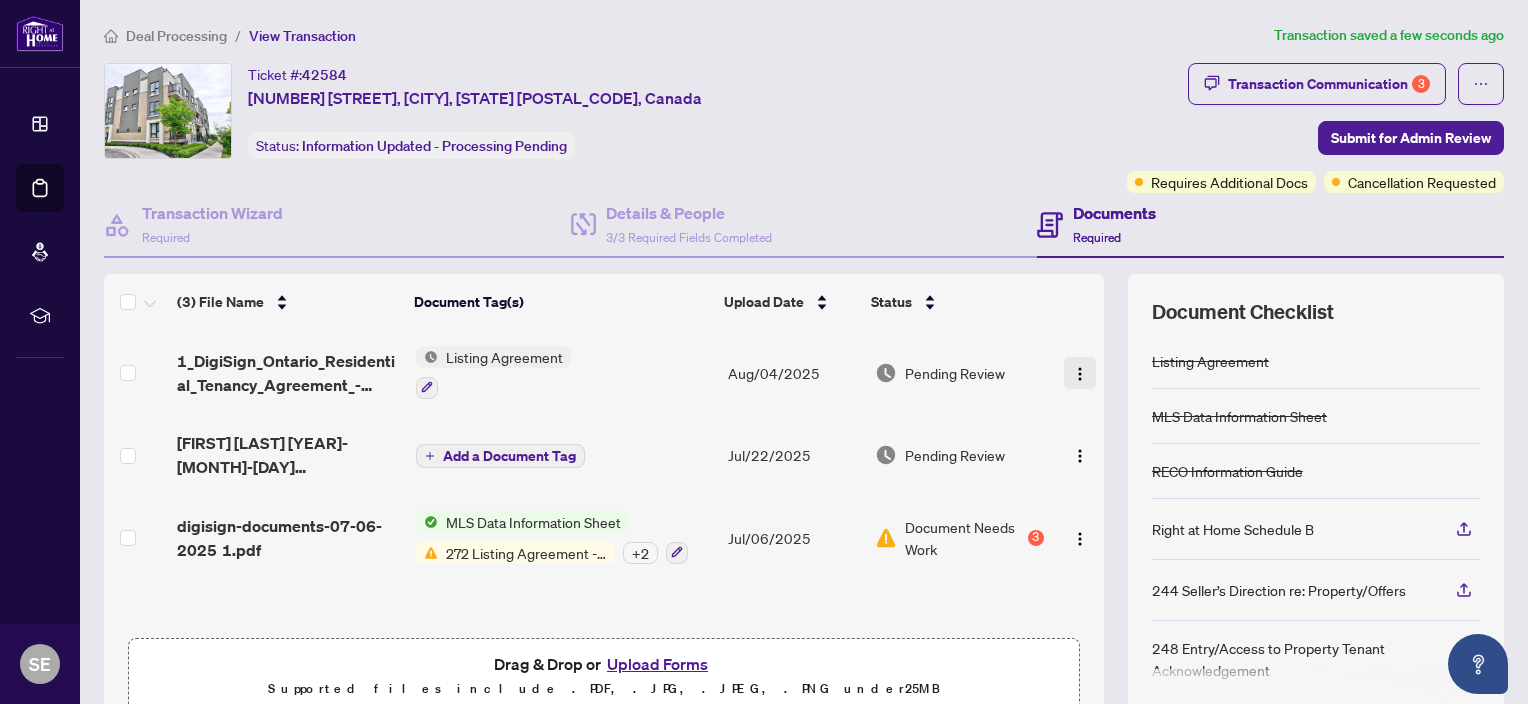 click at bounding box center [1080, 374] 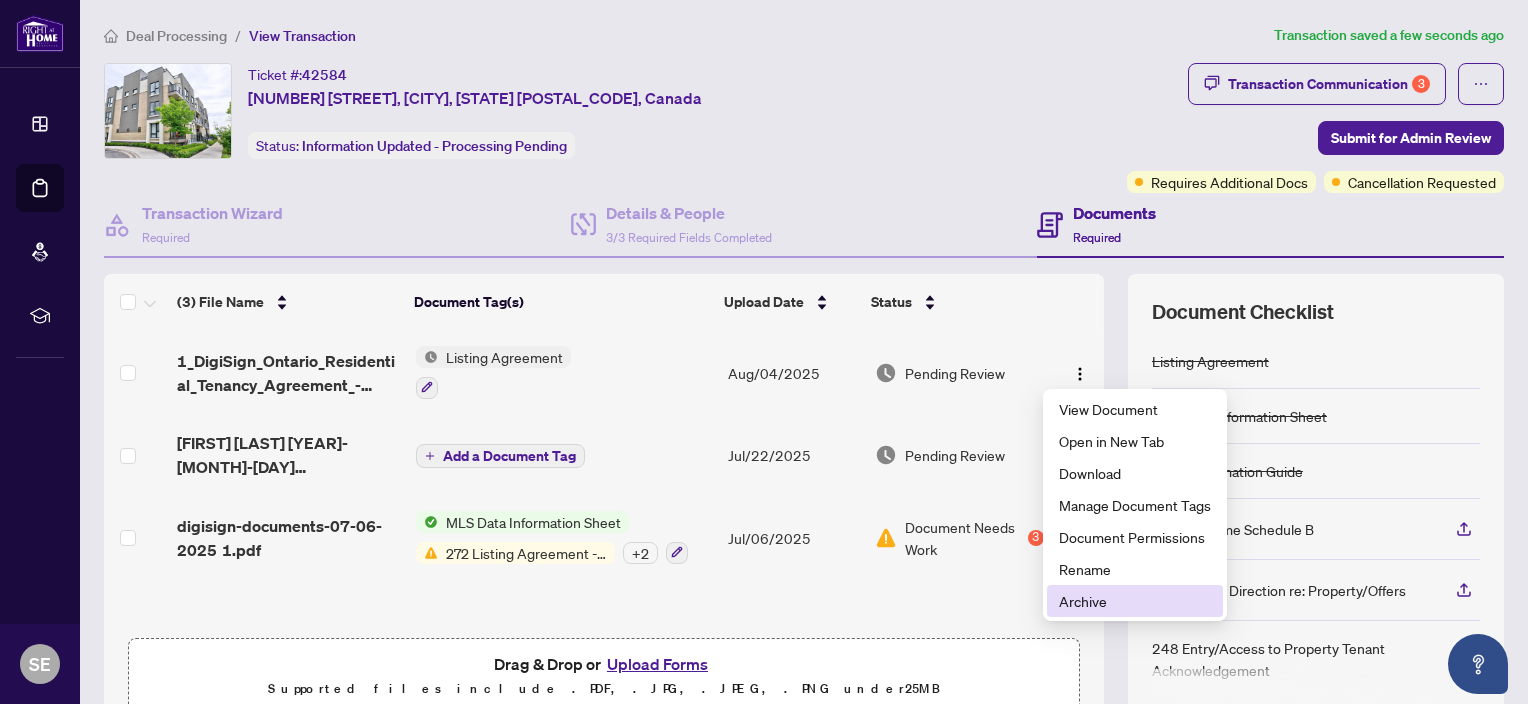 click on "Archive" at bounding box center (1135, 601) 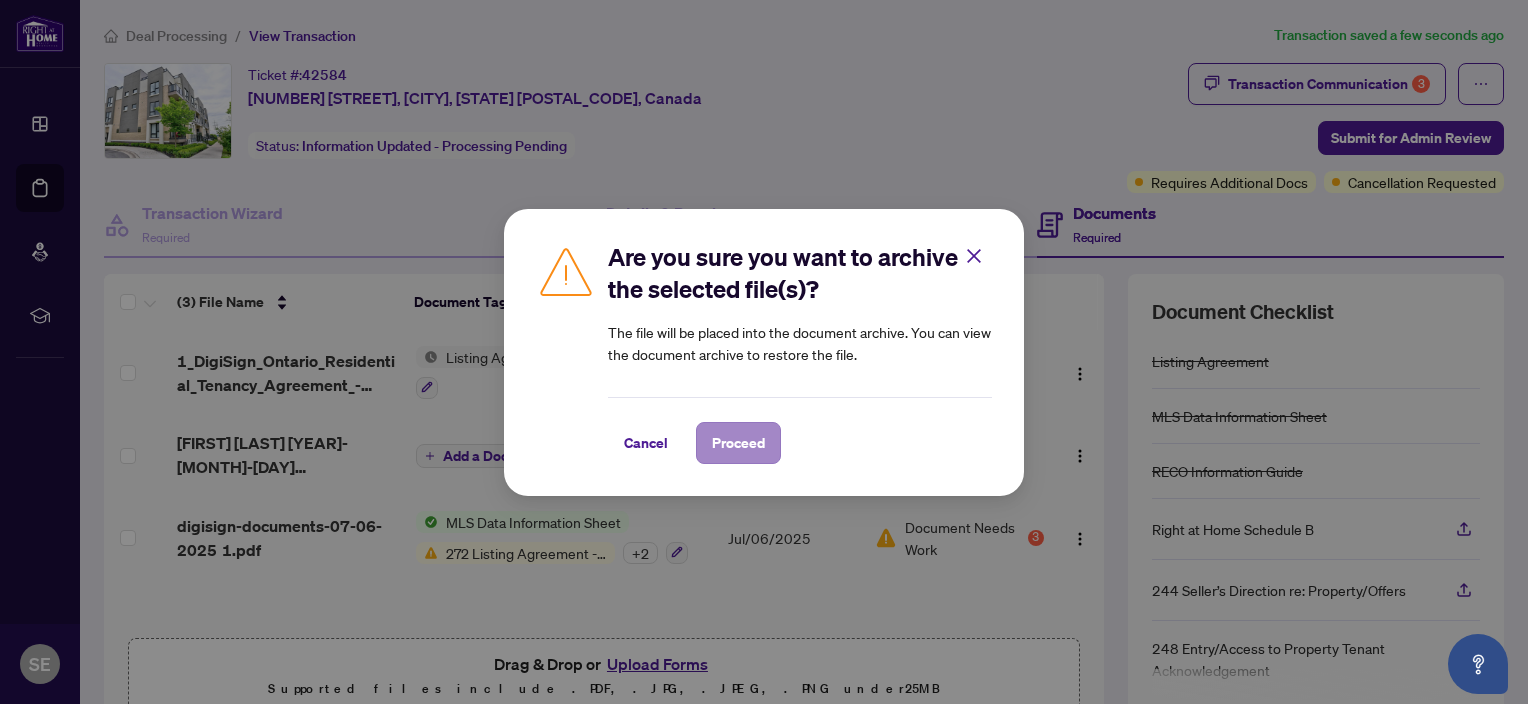 click on "Proceed" at bounding box center [738, 443] 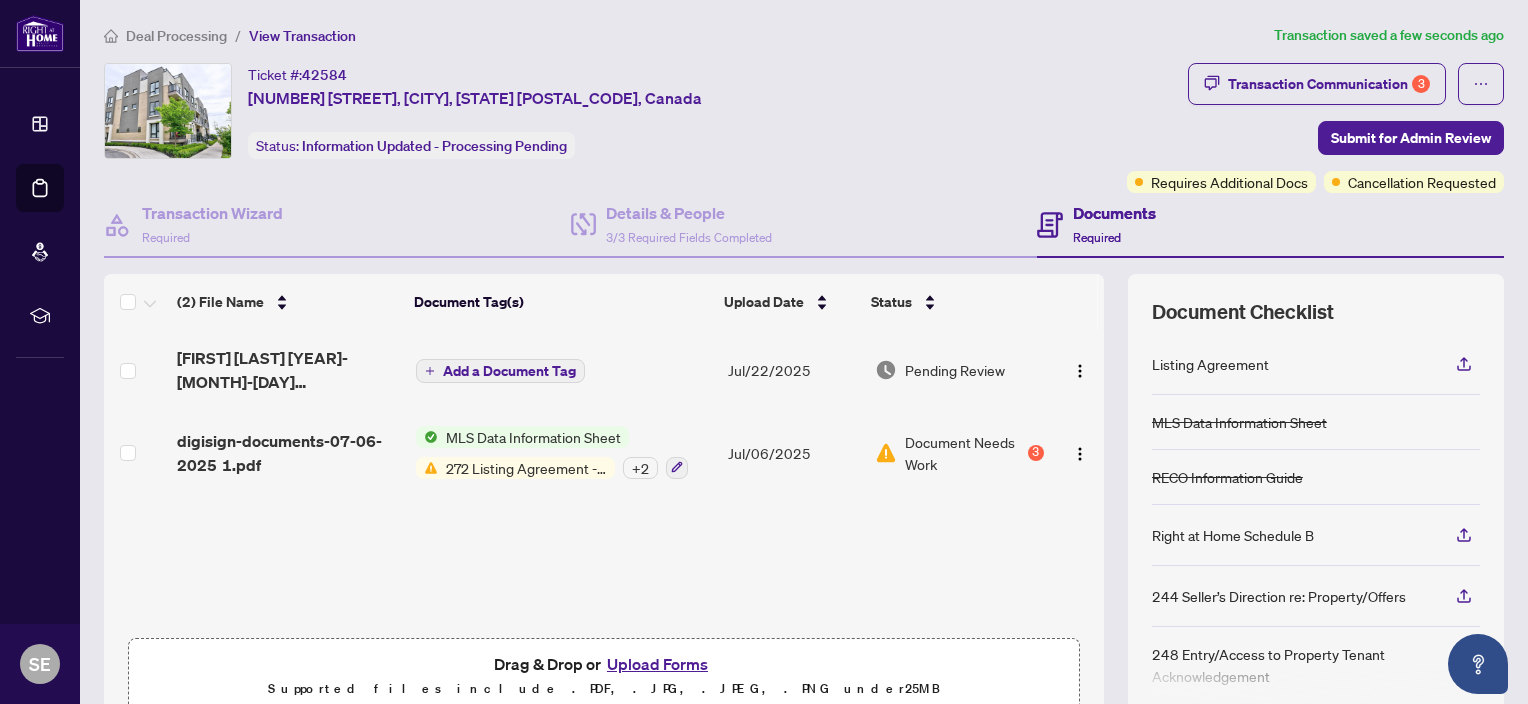 click on "Listing Agreement" at bounding box center (1316, 364) 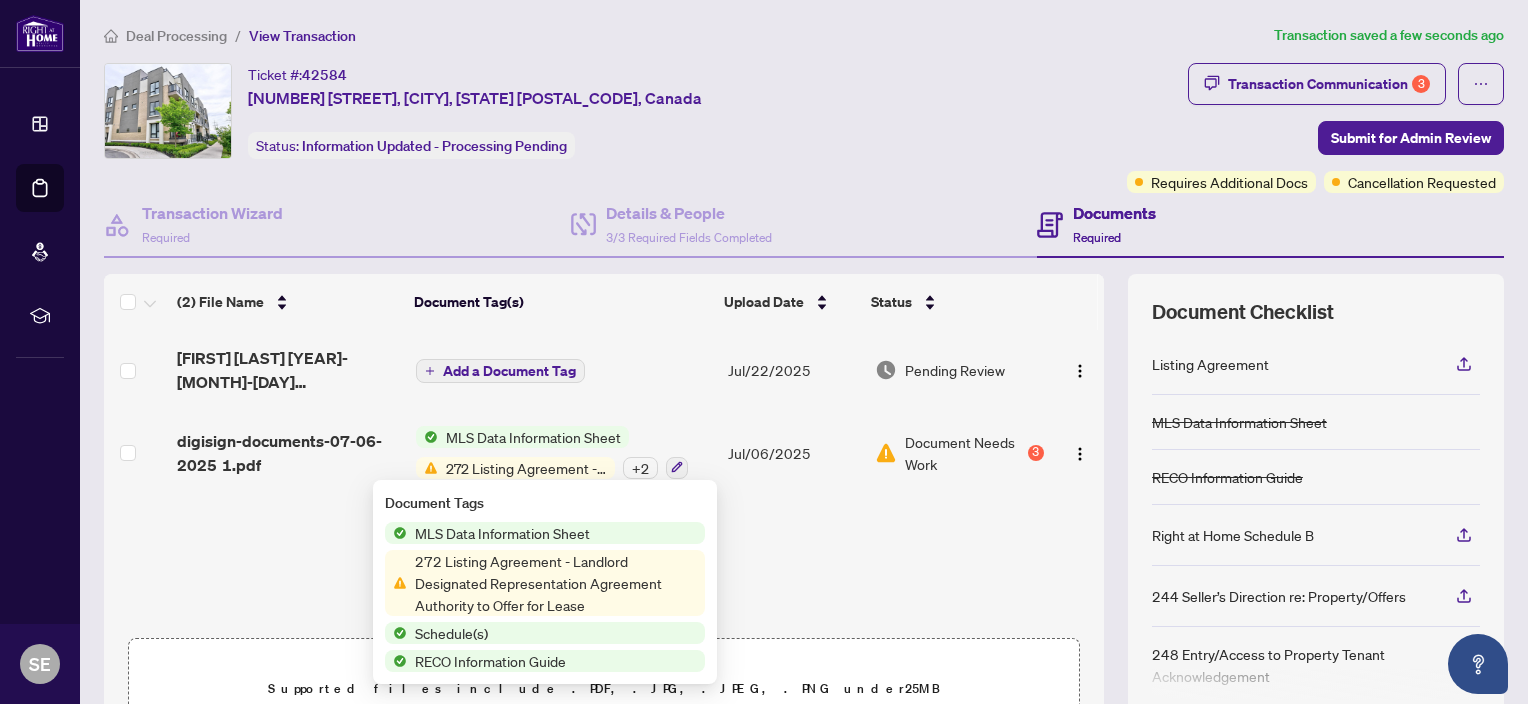 click on "272 Listing Agreement - Landlord Designated Representation Agreement Authority
to Offer for Lease" at bounding box center (556, 583) 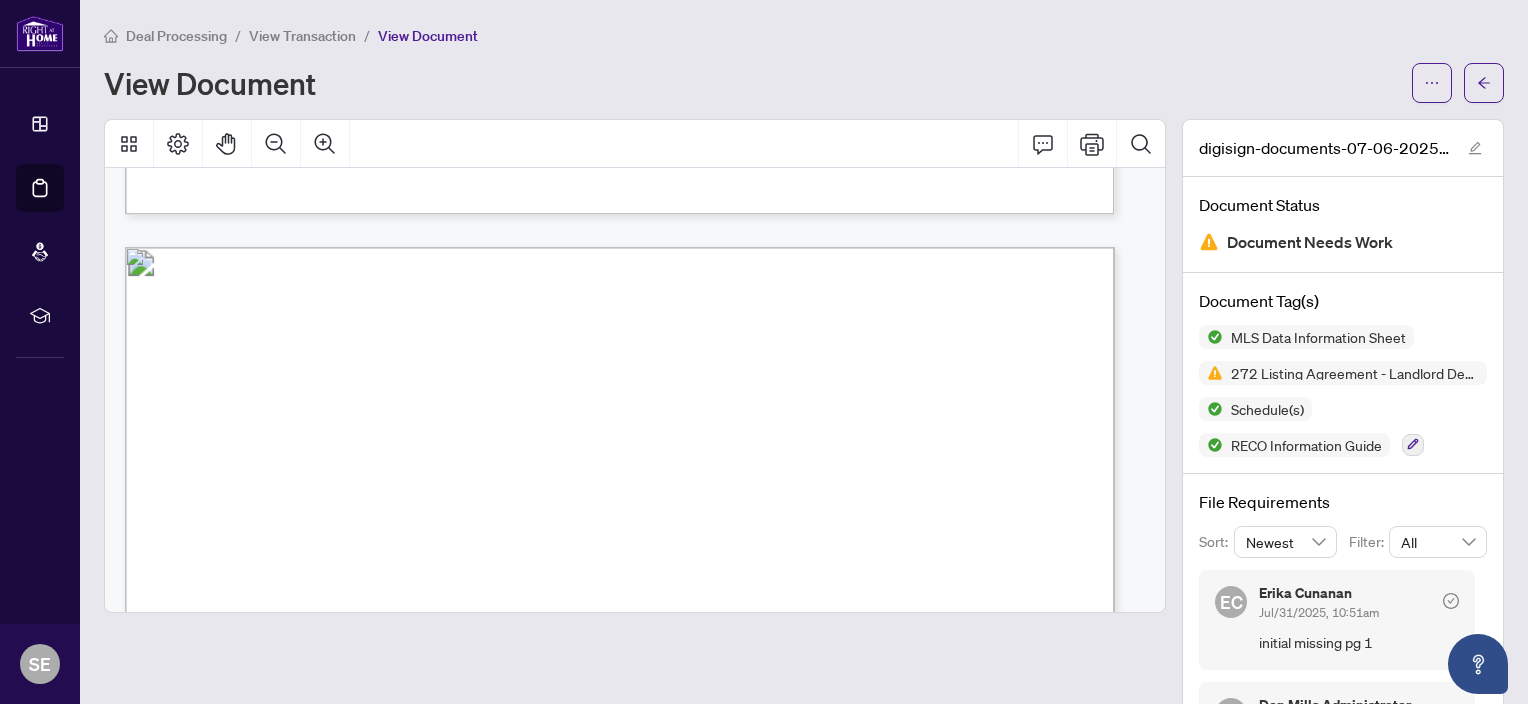 scroll, scrollTop: 17004, scrollLeft: 0, axis: vertical 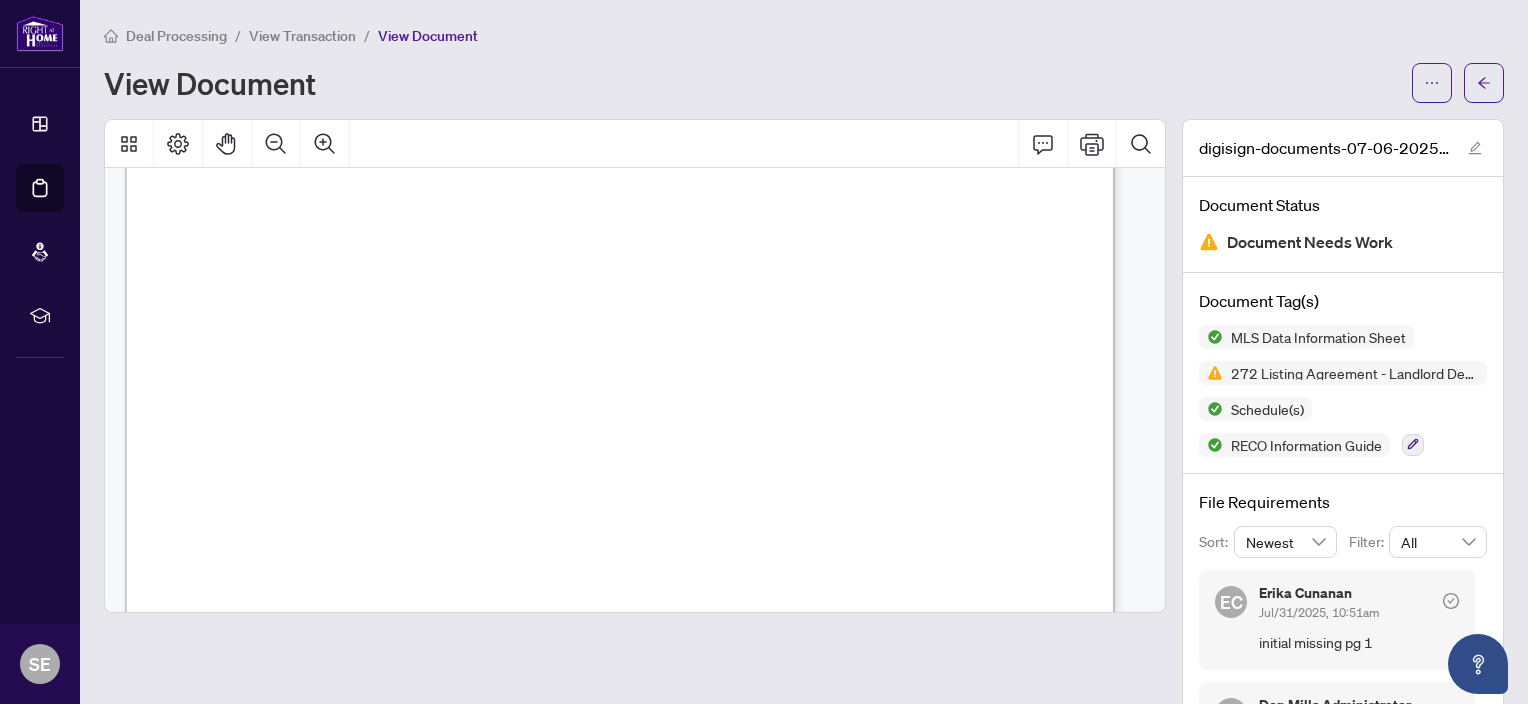 click on "of this Agreement on the ……..................... day of ……........................….……………....................………, 20 …..................………..." at bounding box center [622, 567] 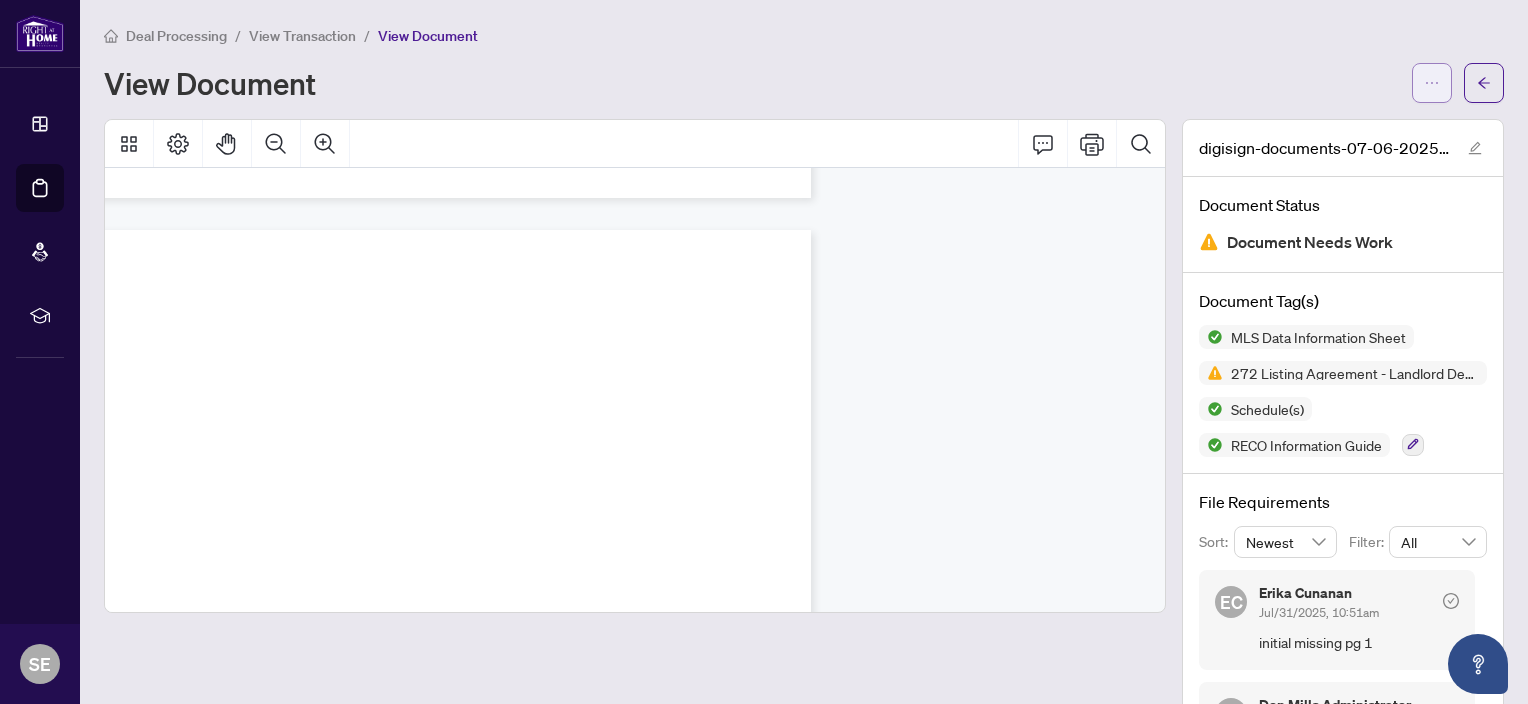 click 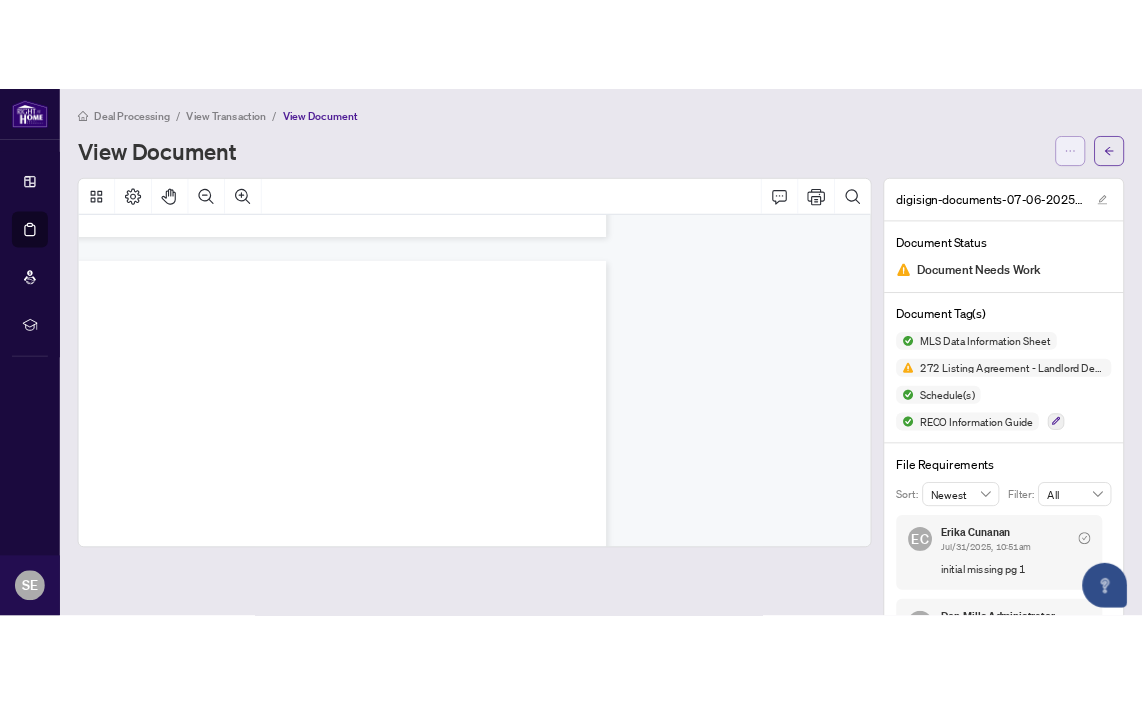 scroll, scrollTop: 12809, scrollLeft: 319, axis: both 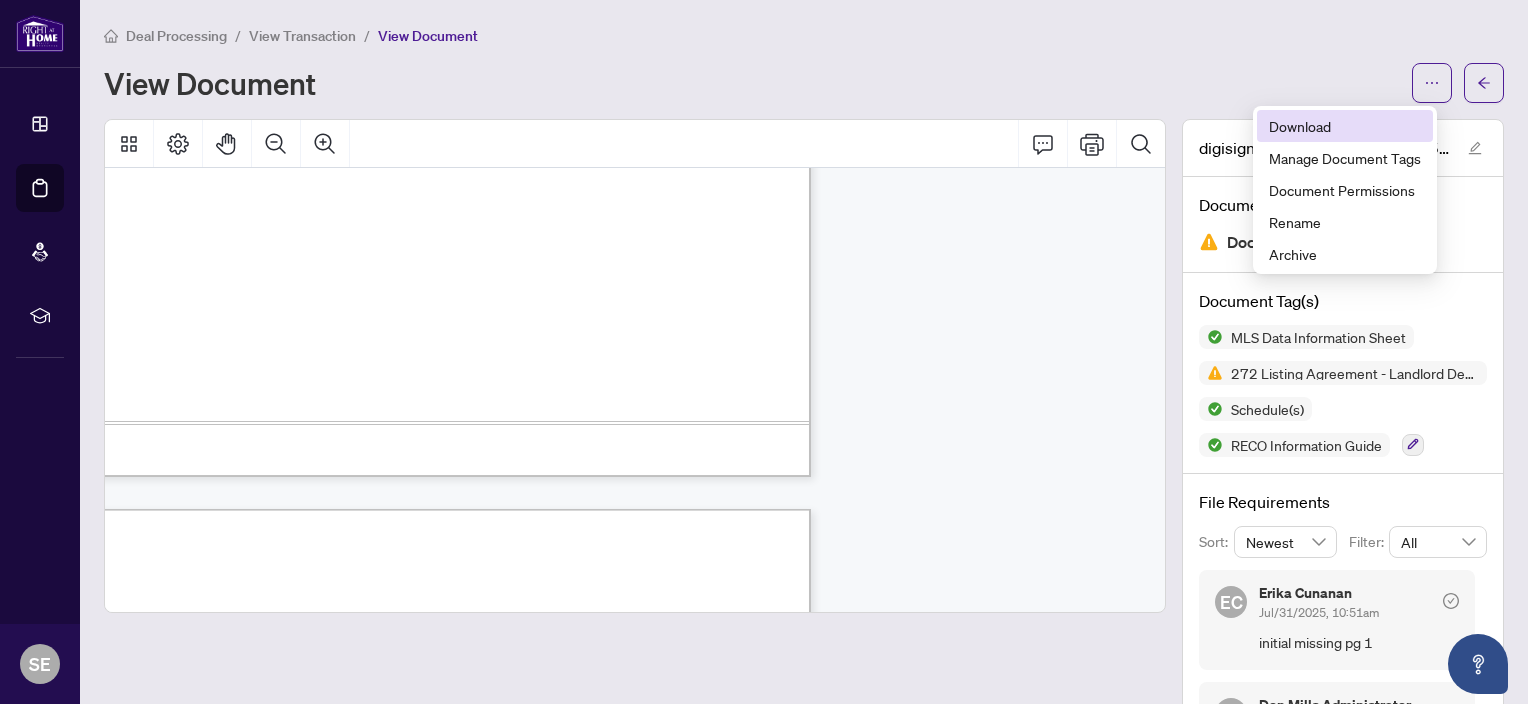 click on "Download" at bounding box center (1345, 126) 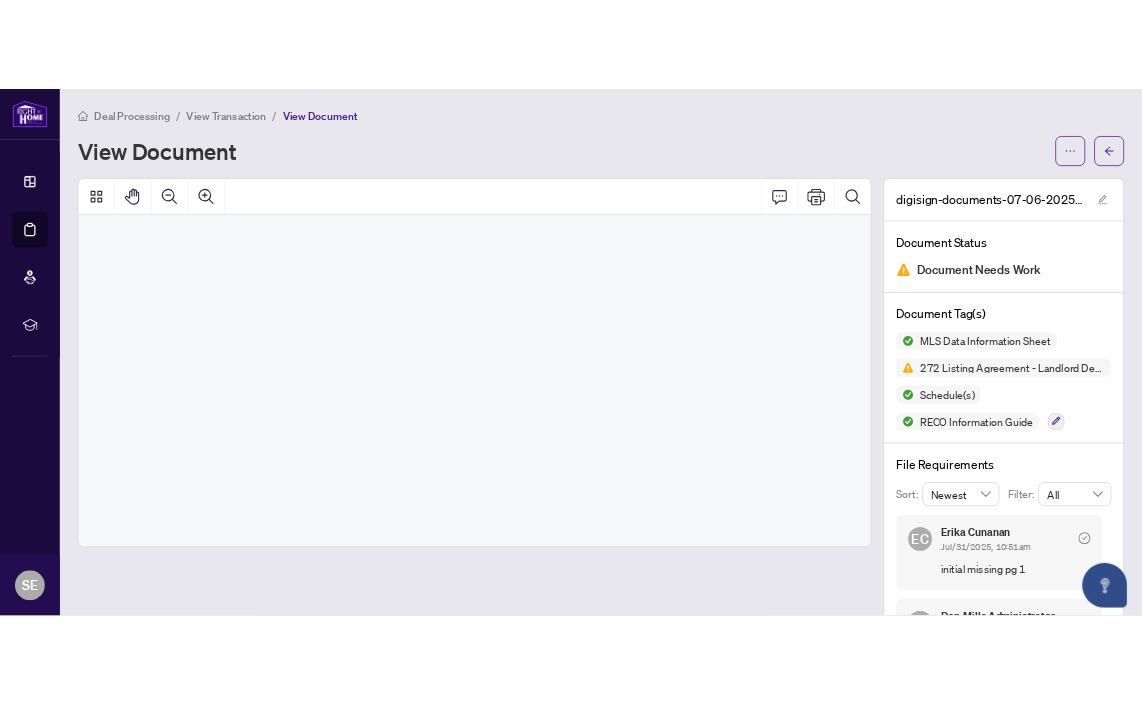 scroll, scrollTop: 7831, scrollLeft: 194, axis: both 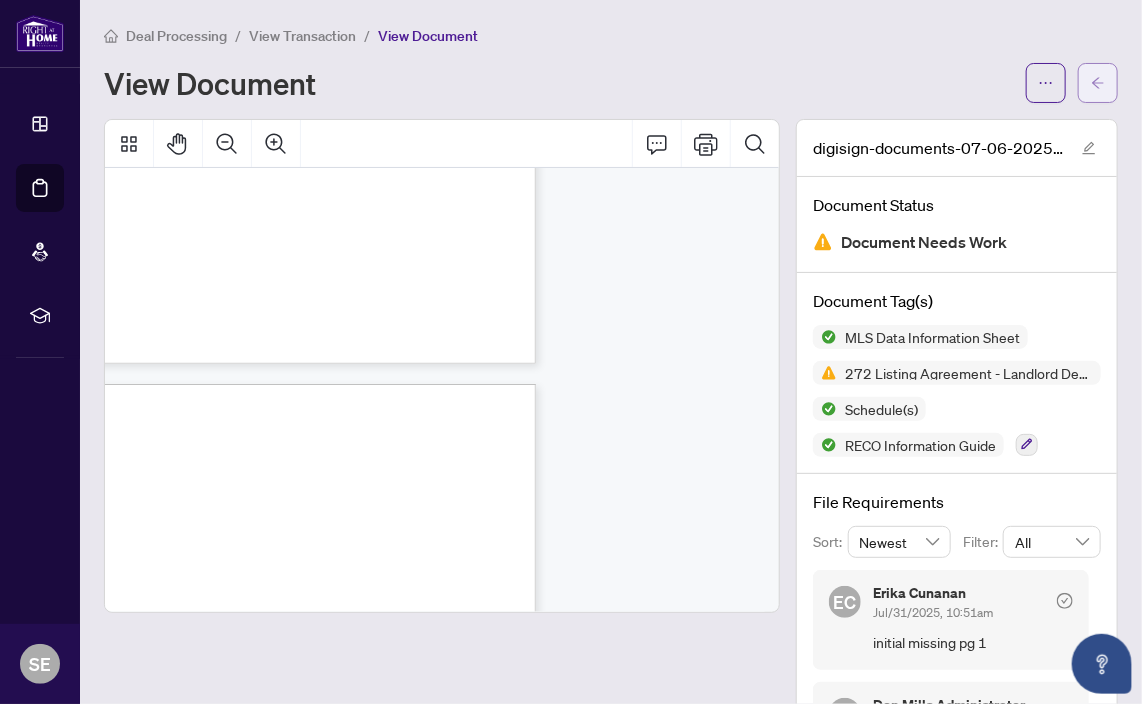 click at bounding box center (1098, 83) 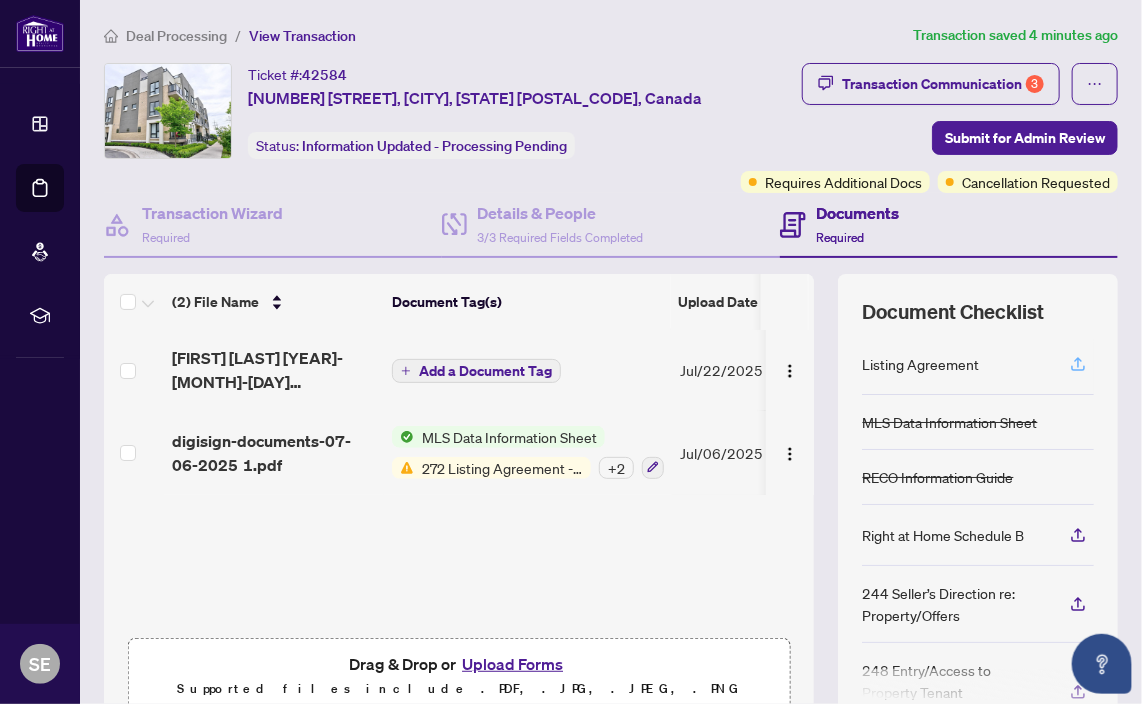 click 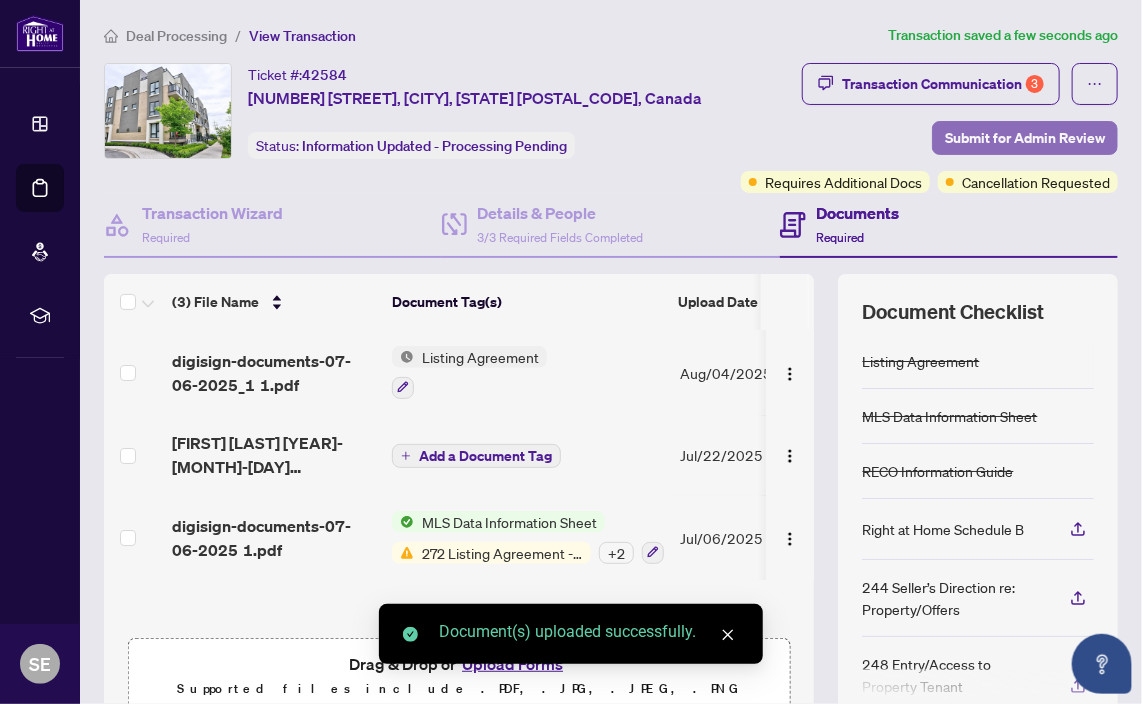 click on "Submit for Admin Review" at bounding box center [1025, 138] 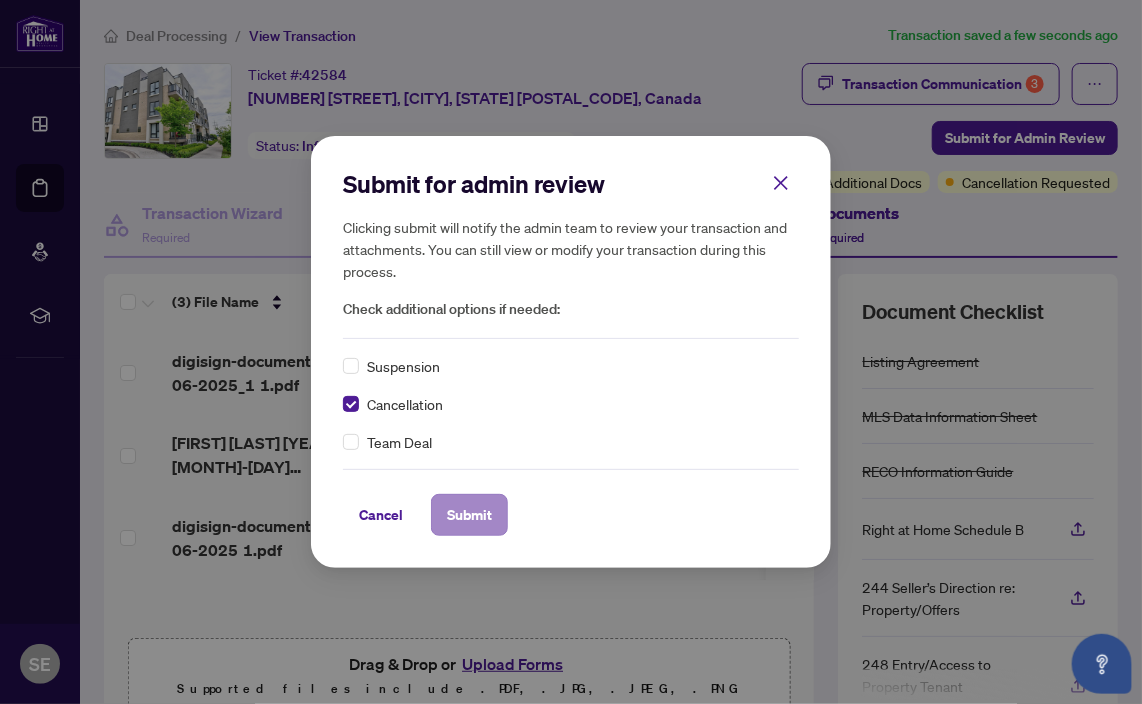 click on "Submit" at bounding box center (469, 515) 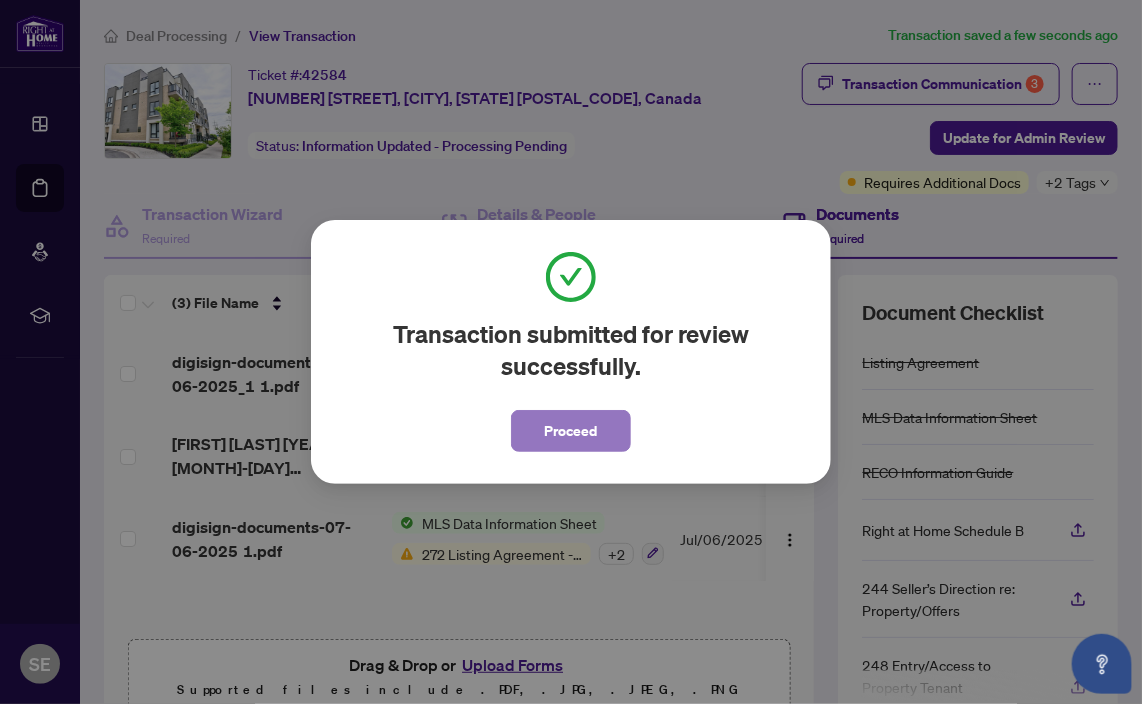 click on "Proceed" at bounding box center [571, 431] 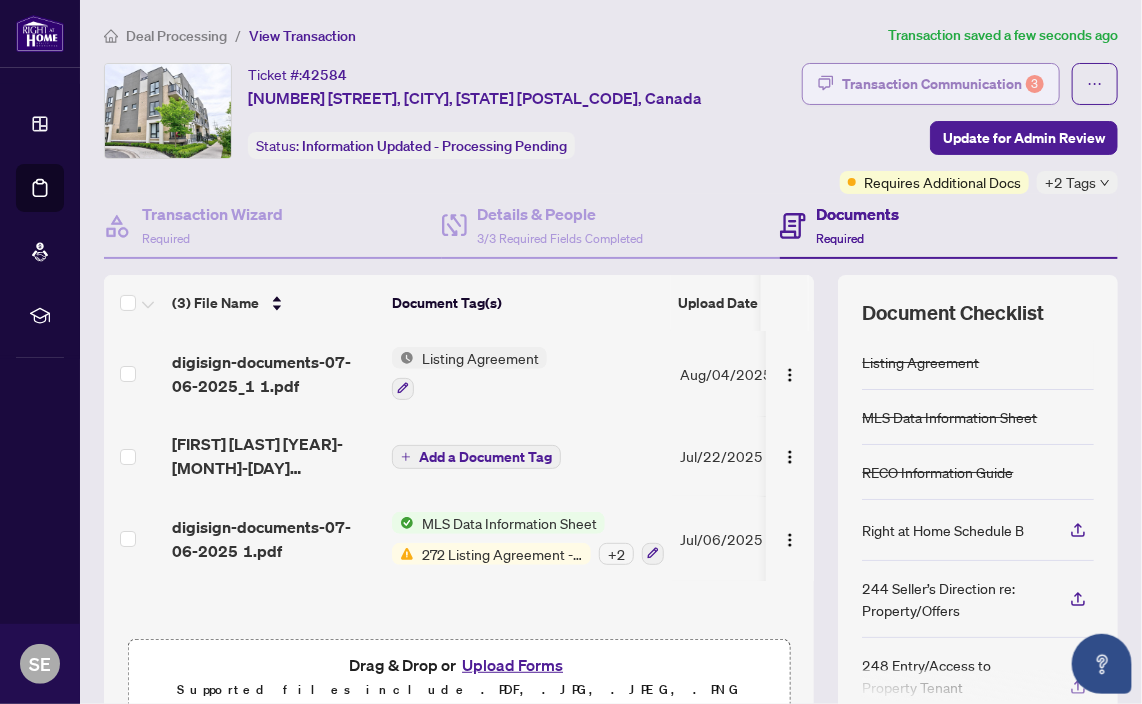 click on "Transaction Communication 3" at bounding box center [943, 84] 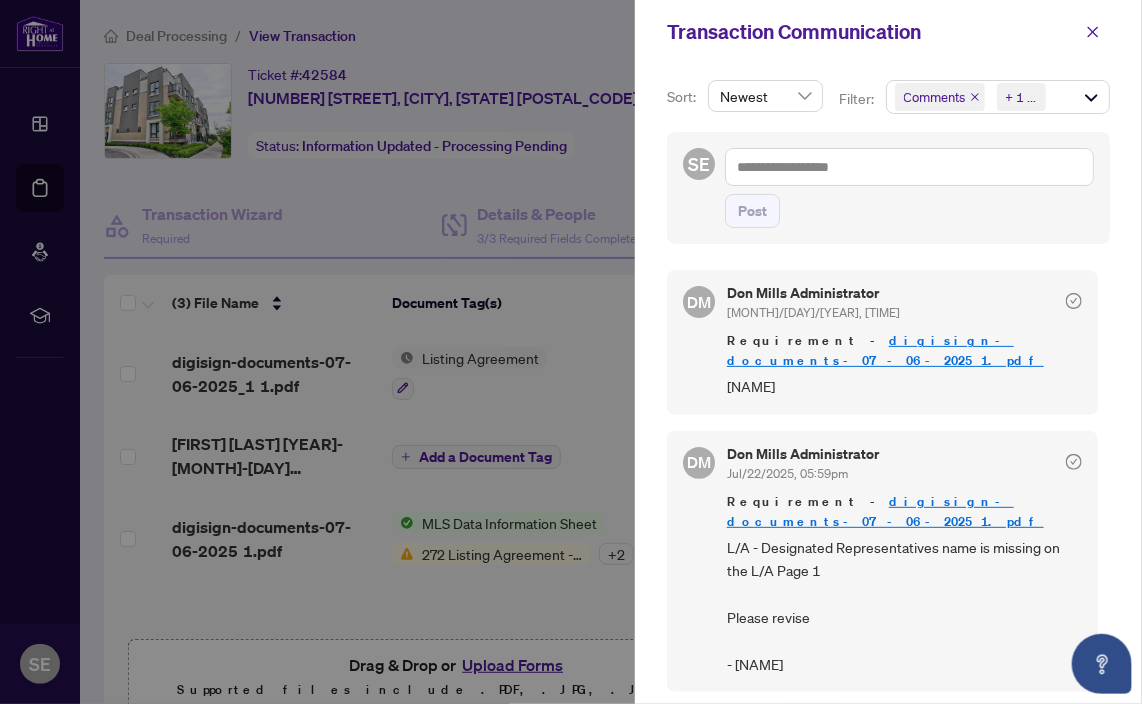 scroll, scrollTop: 0, scrollLeft: 0, axis: both 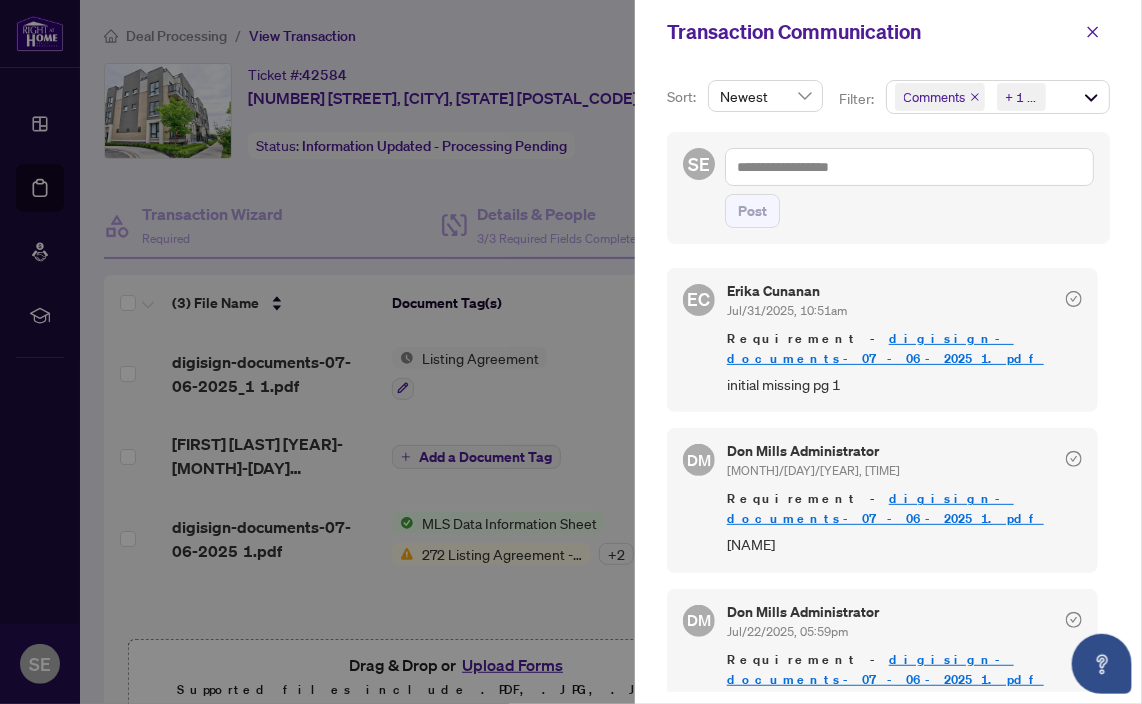 click on "digisign-documents-07-06-2025 1.pdf" at bounding box center (885, 348) 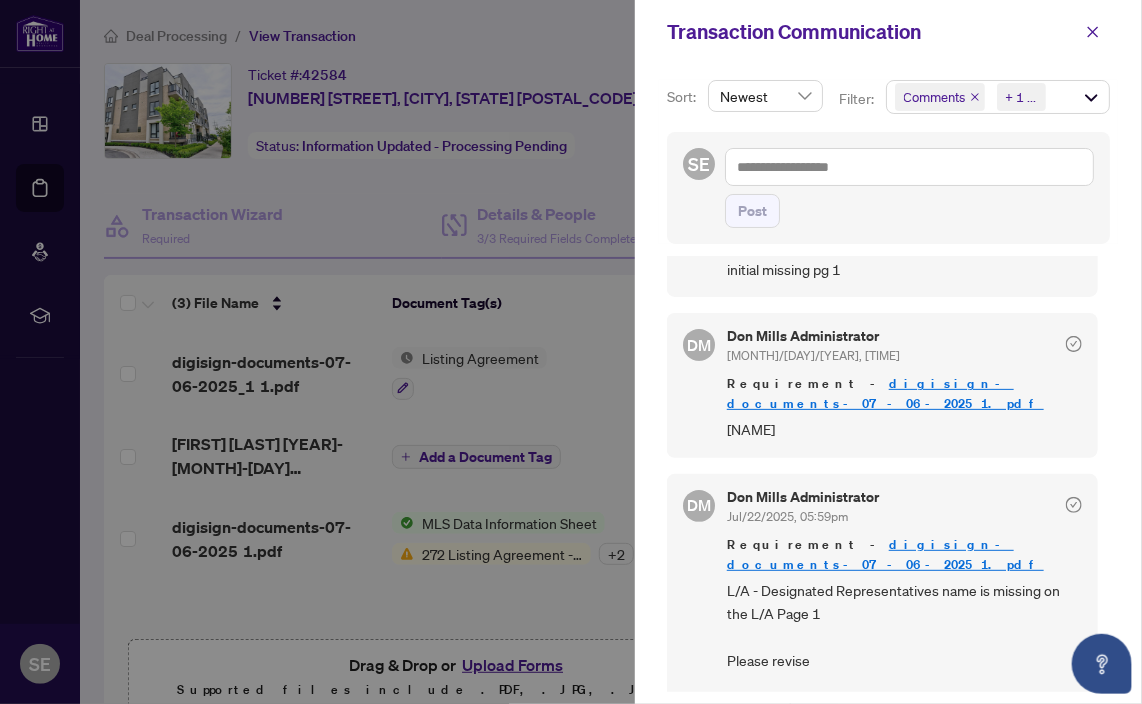 scroll, scrollTop: 164, scrollLeft: 0, axis: vertical 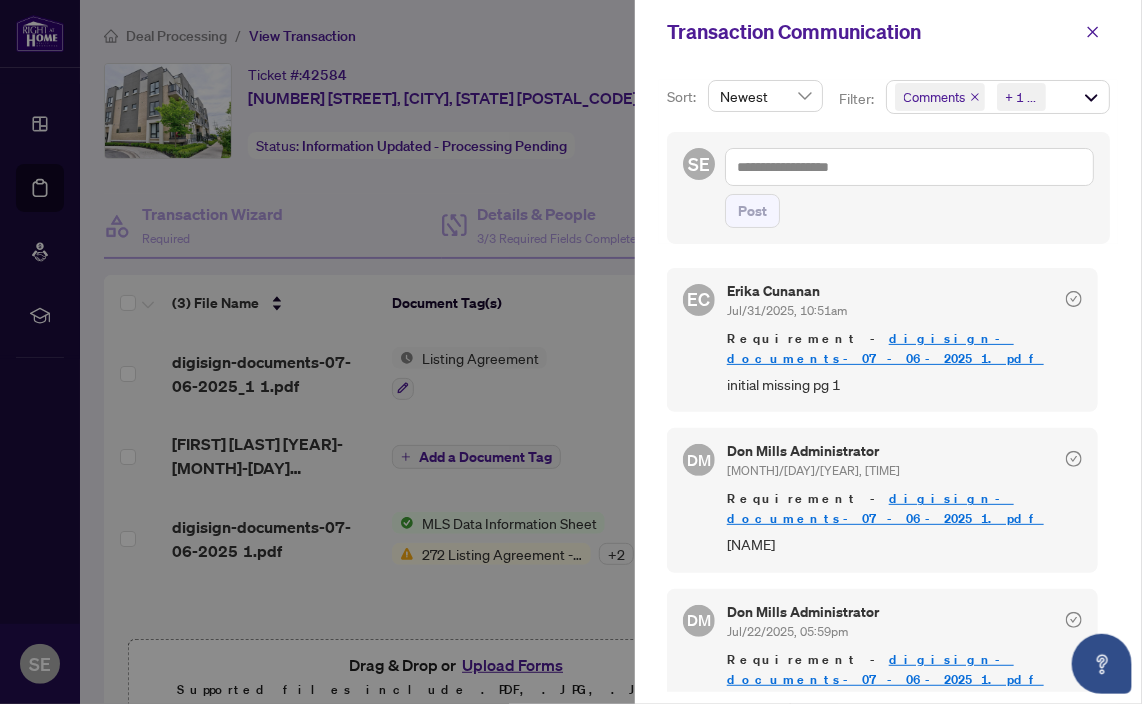 click at bounding box center (571, 352) 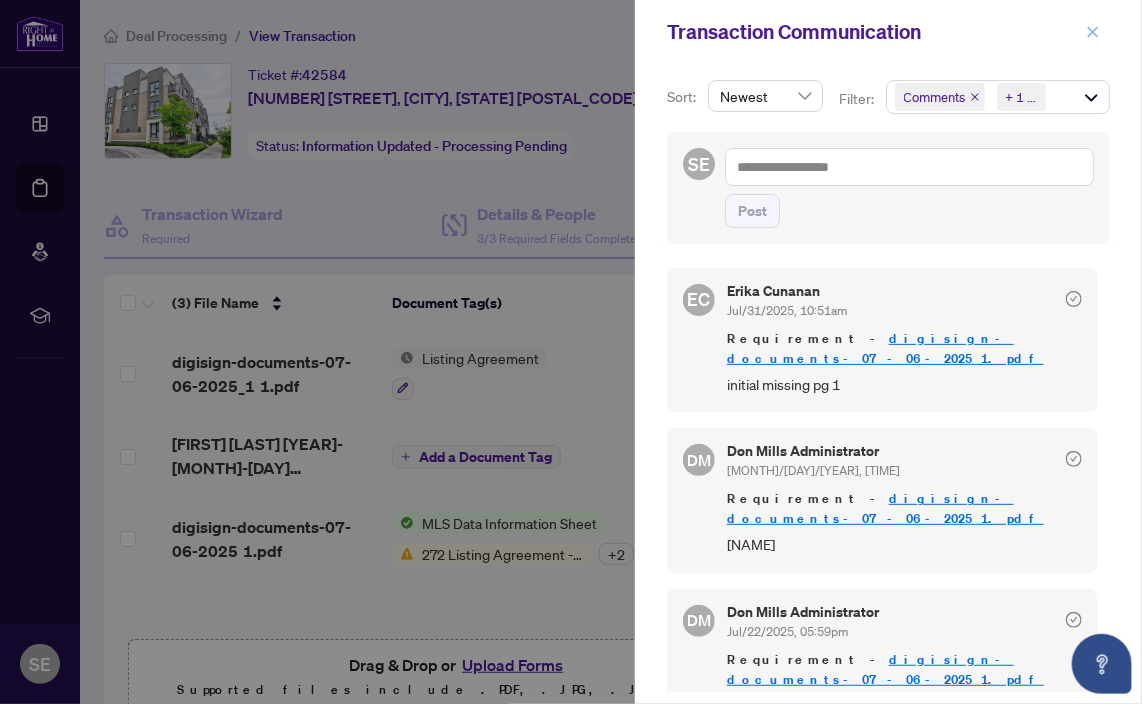 click 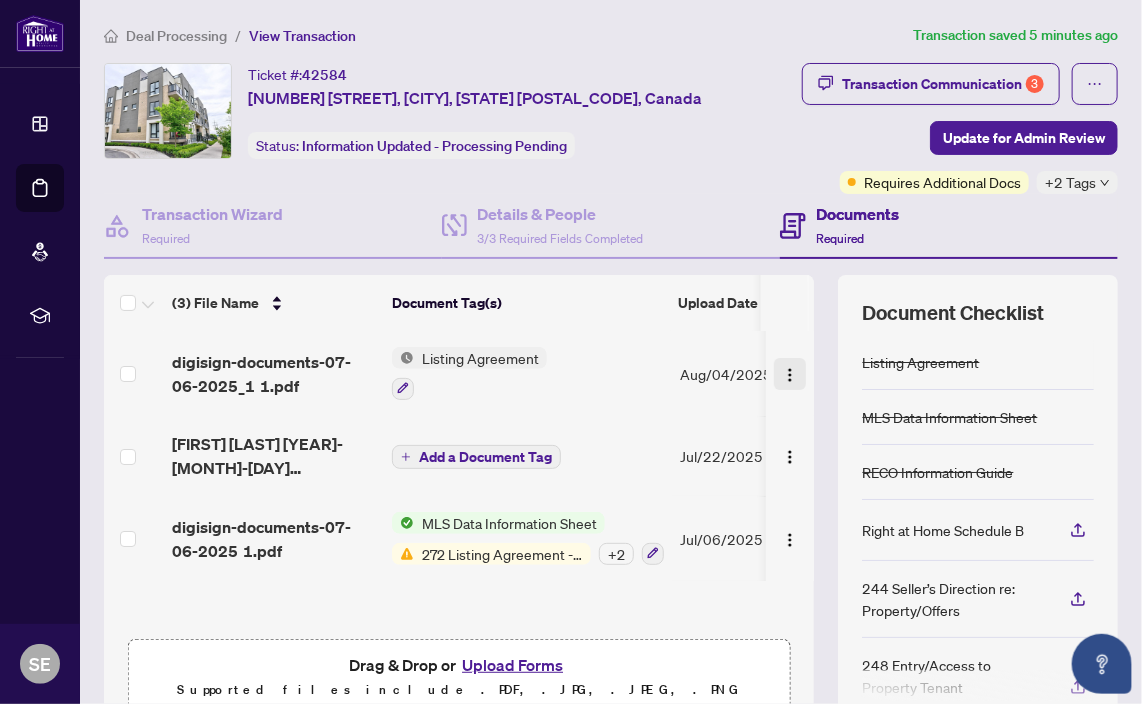 click at bounding box center (790, 374) 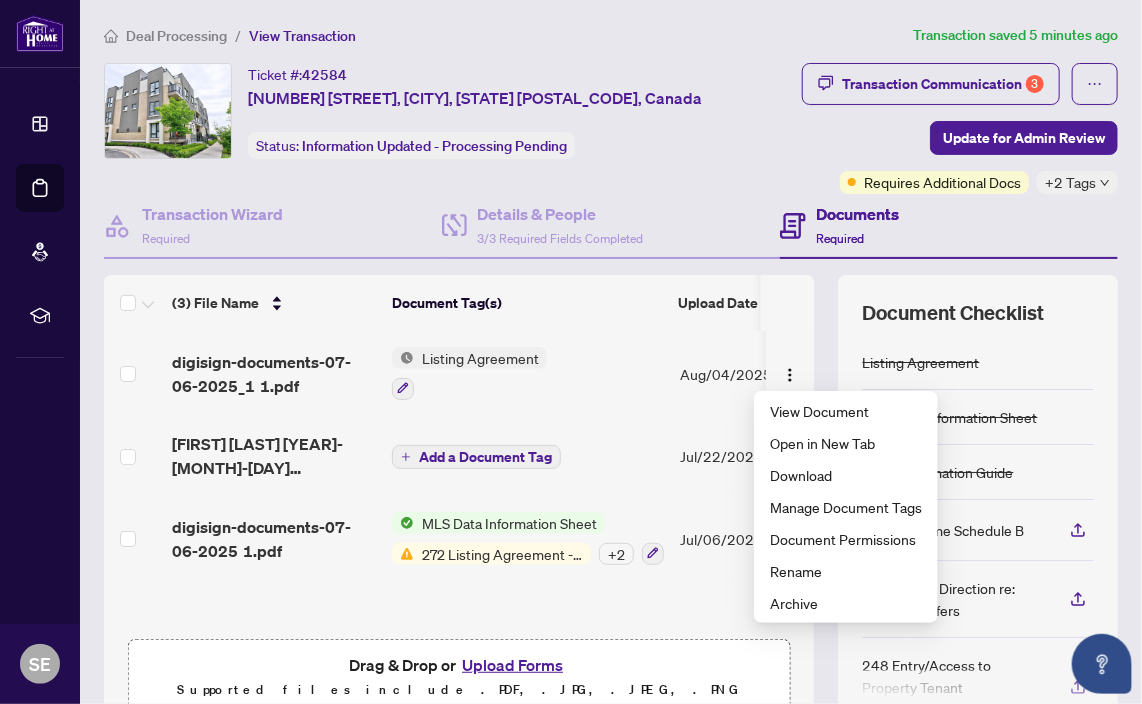click on "Listing Agreement" at bounding box center [528, 373] 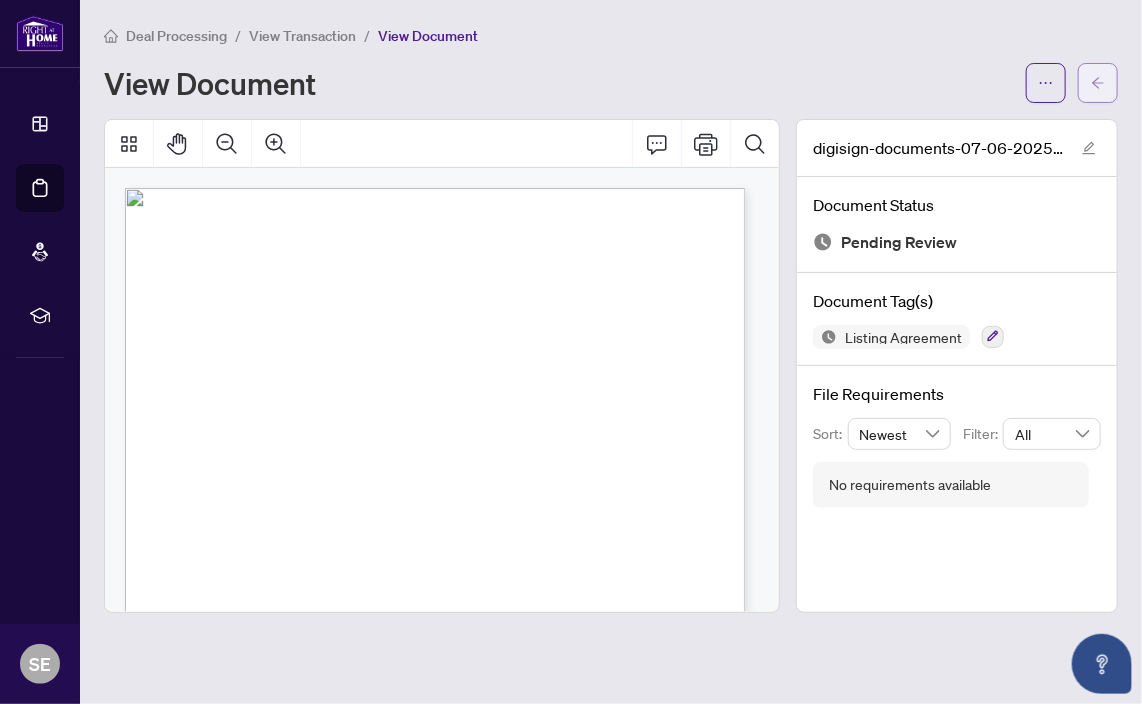 click 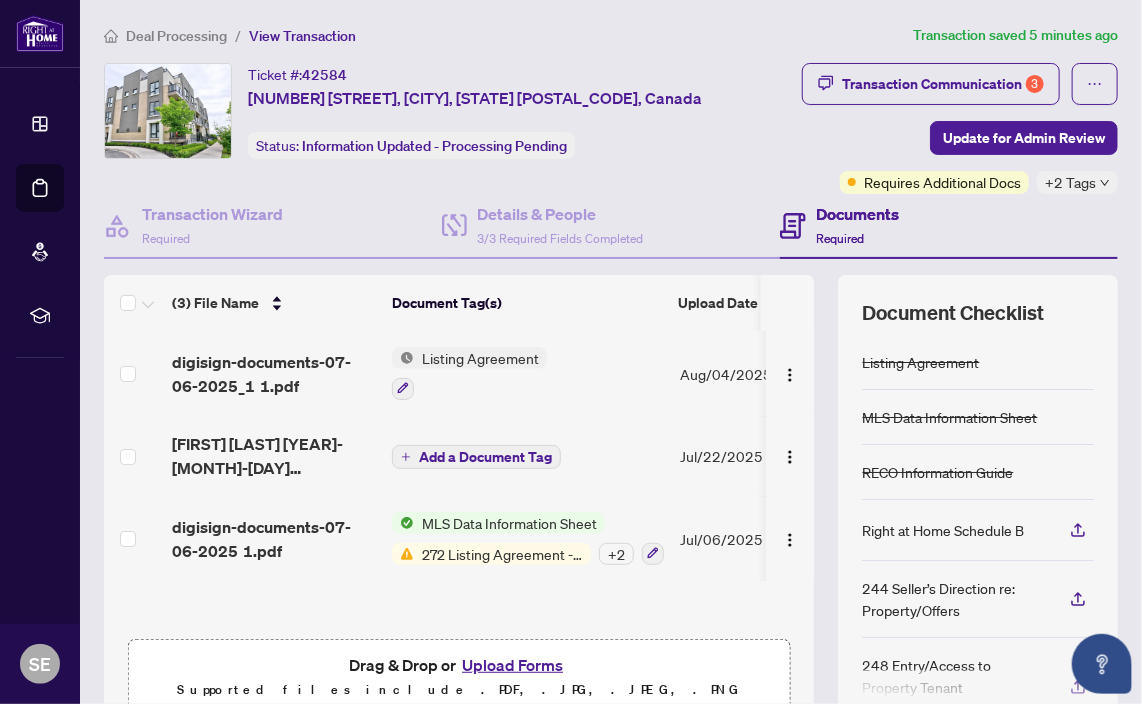 scroll, scrollTop: 170, scrollLeft: 0, axis: vertical 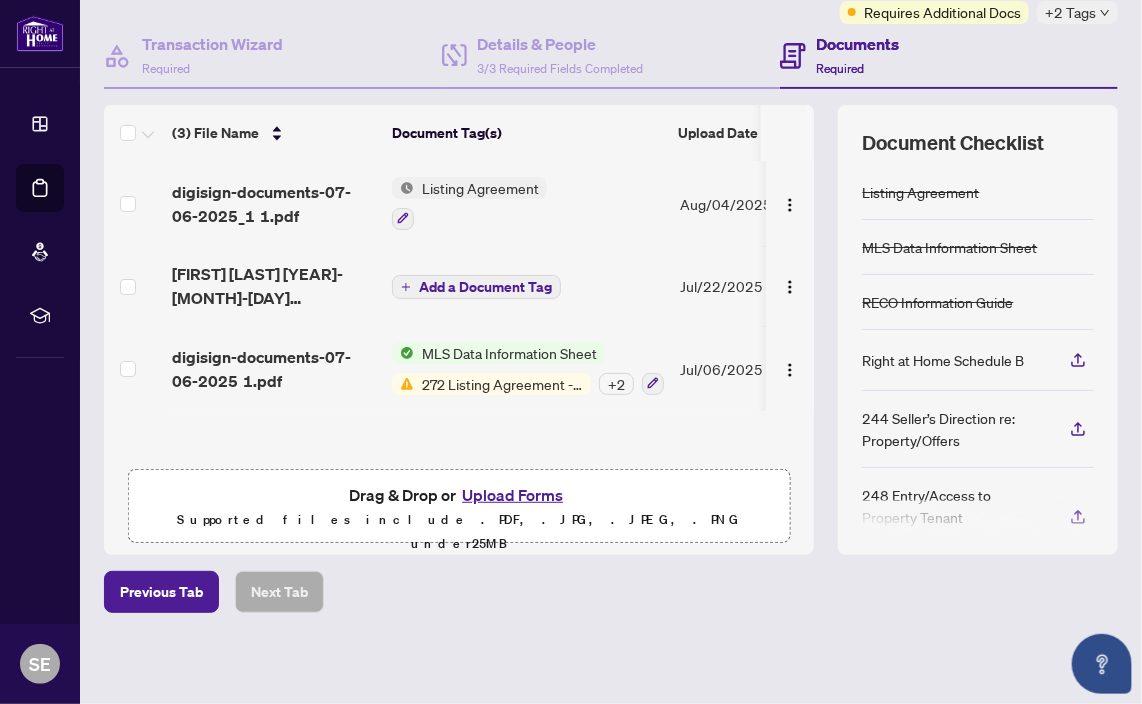 click on "Upload Forms" at bounding box center (512, 495) 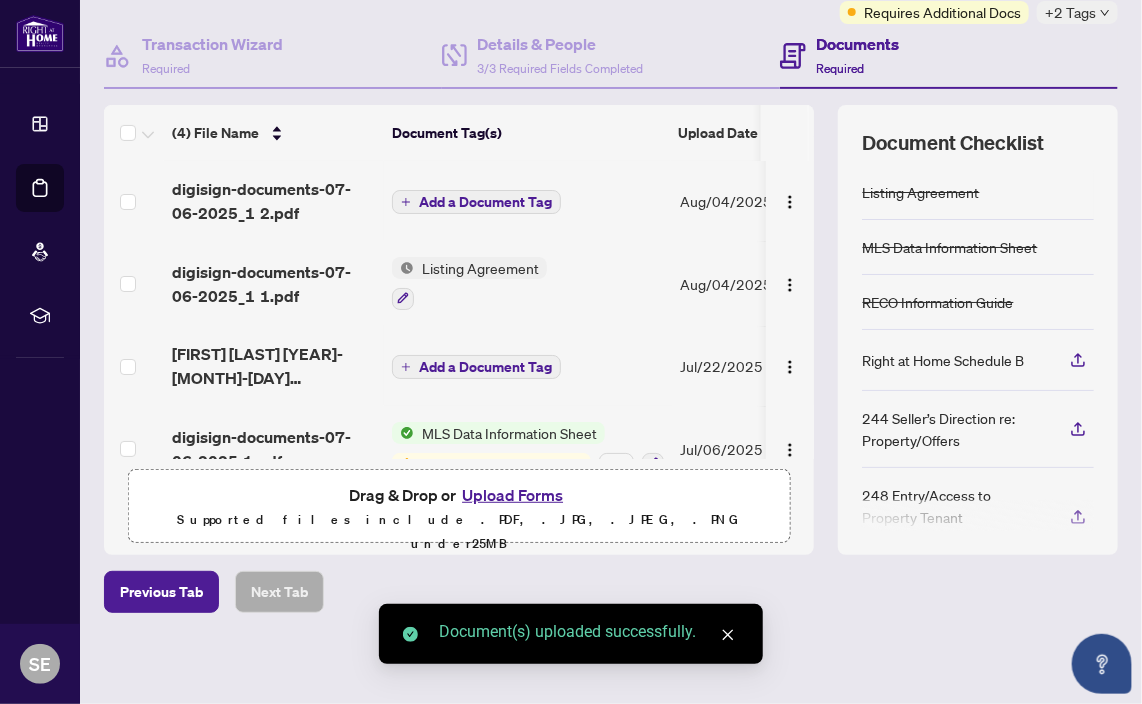 scroll, scrollTop: 0, scrollLeft: 0, axis: both 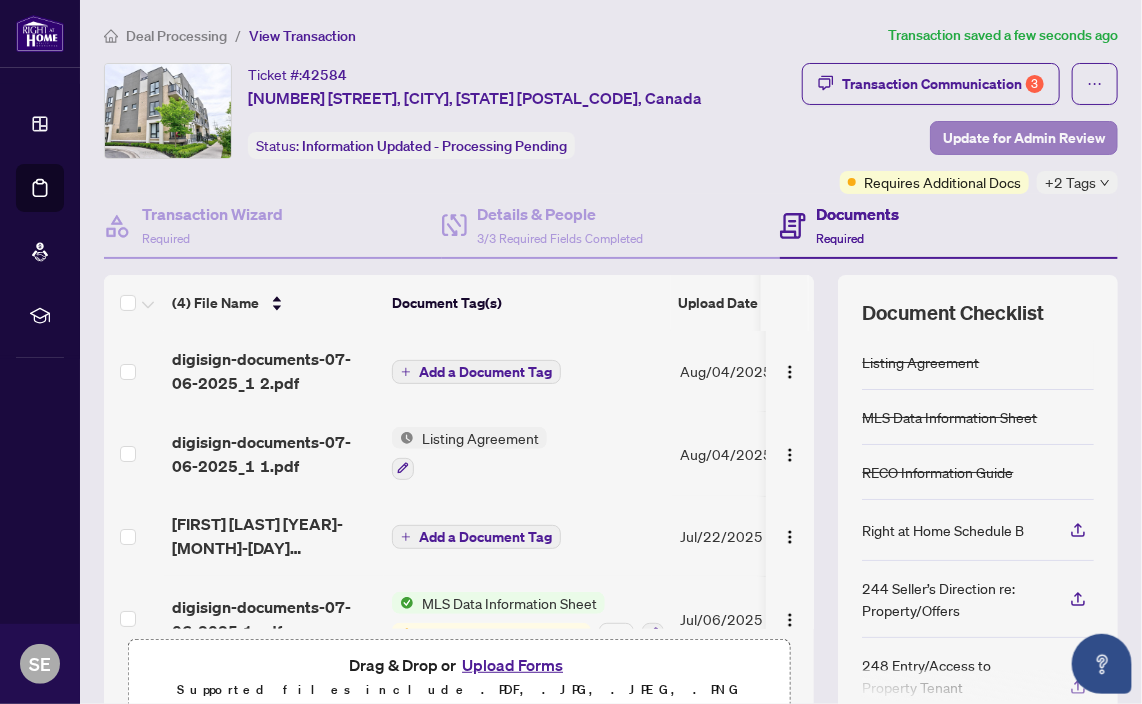click on "Update for Admin Review" at bounding box center (1024, 138) 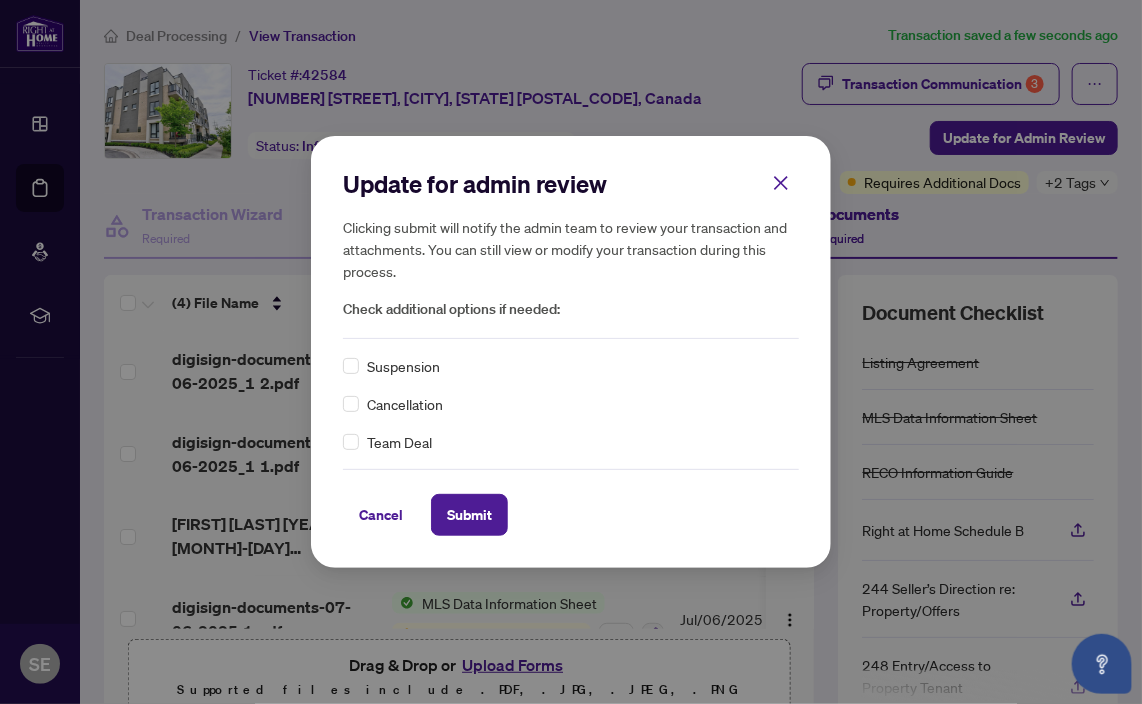 click on "Cancellation" at bounding box center [405, 404] 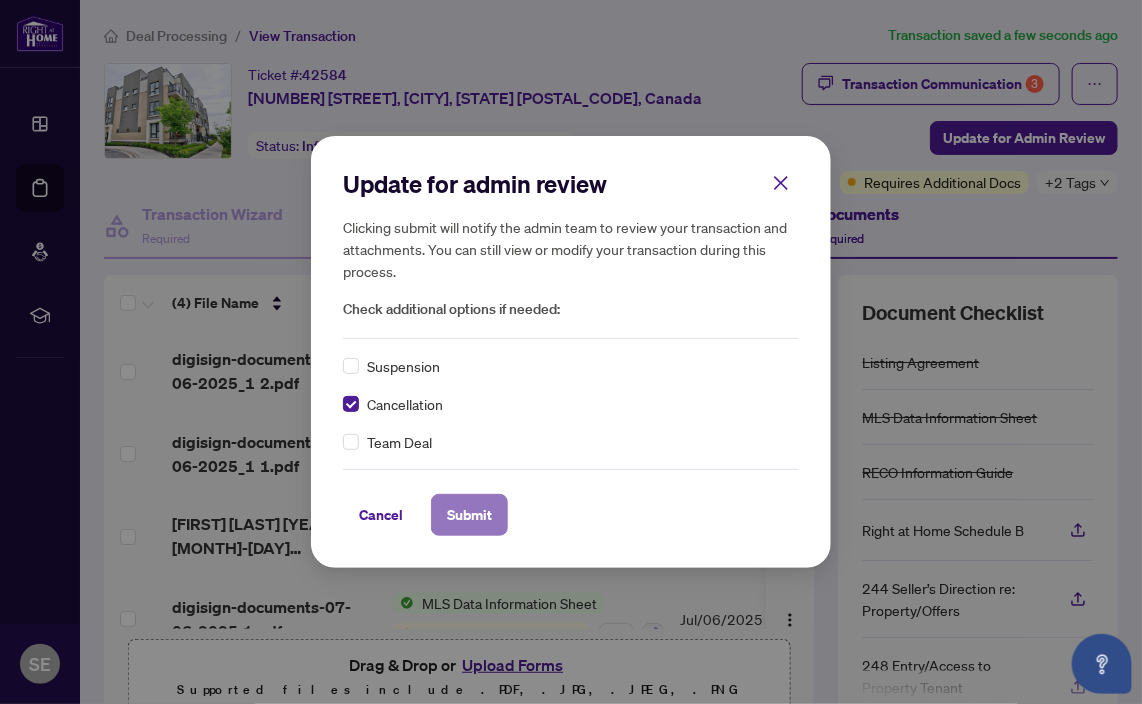 click on "Submit" at bounding box center (469, 515) 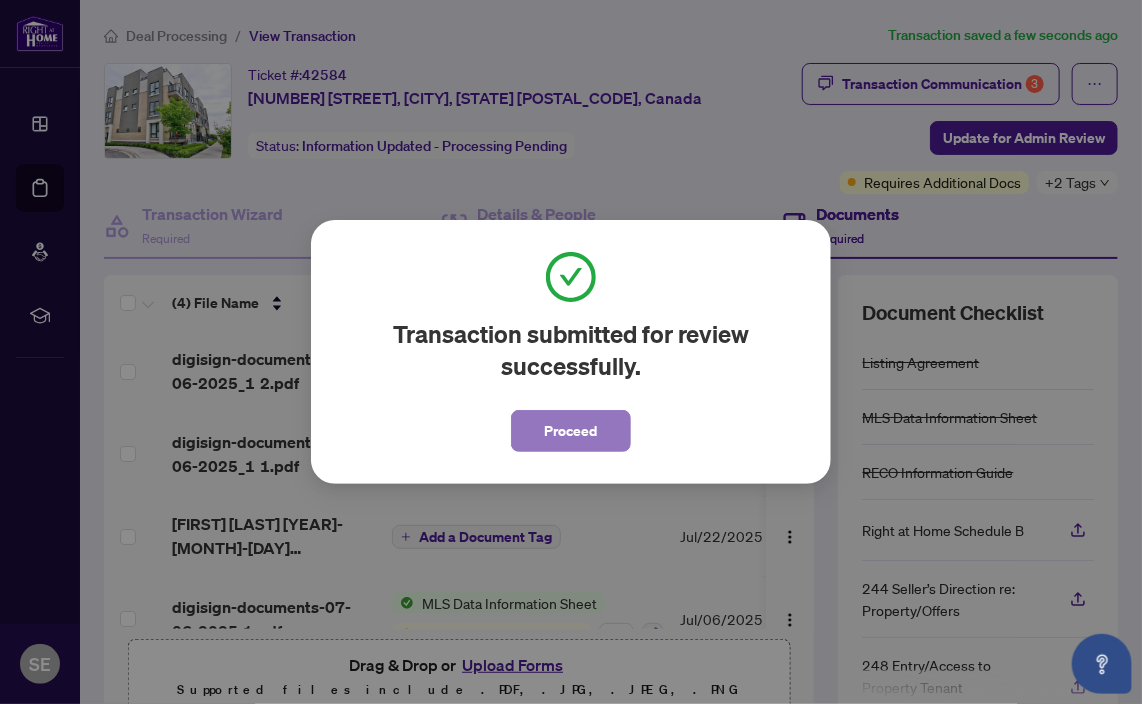 click on "Proceed" at bounding box center [571, 431] 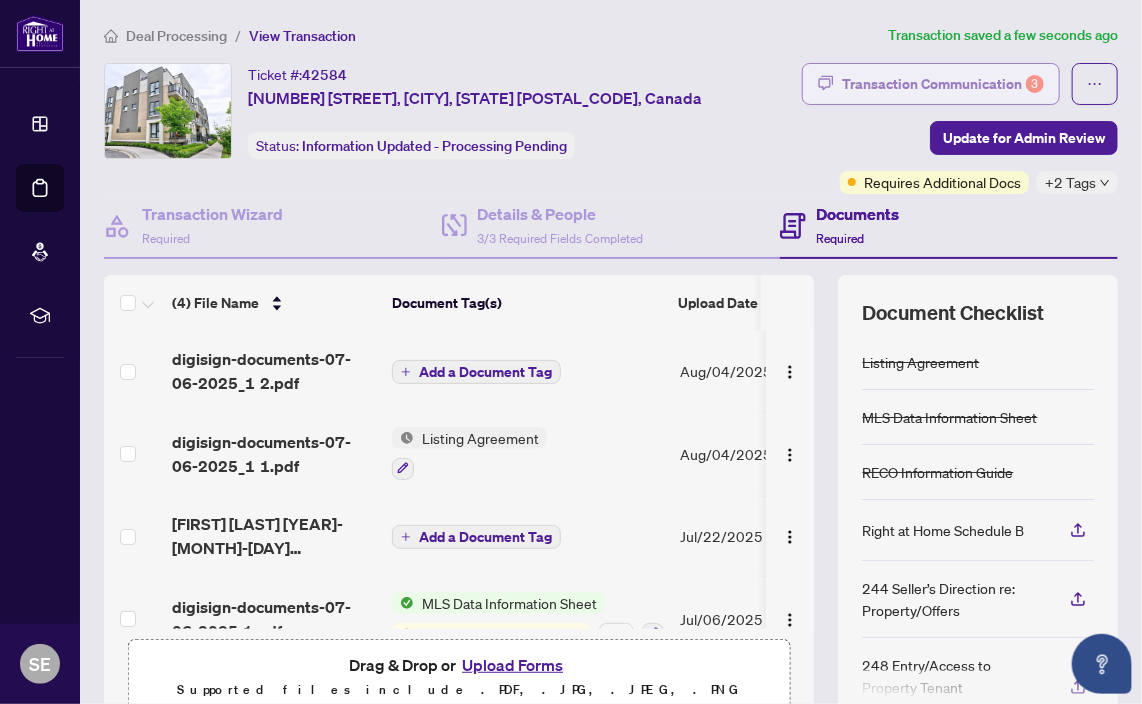 click on "Transaction Communication 3" at bounding box center (943, 84) 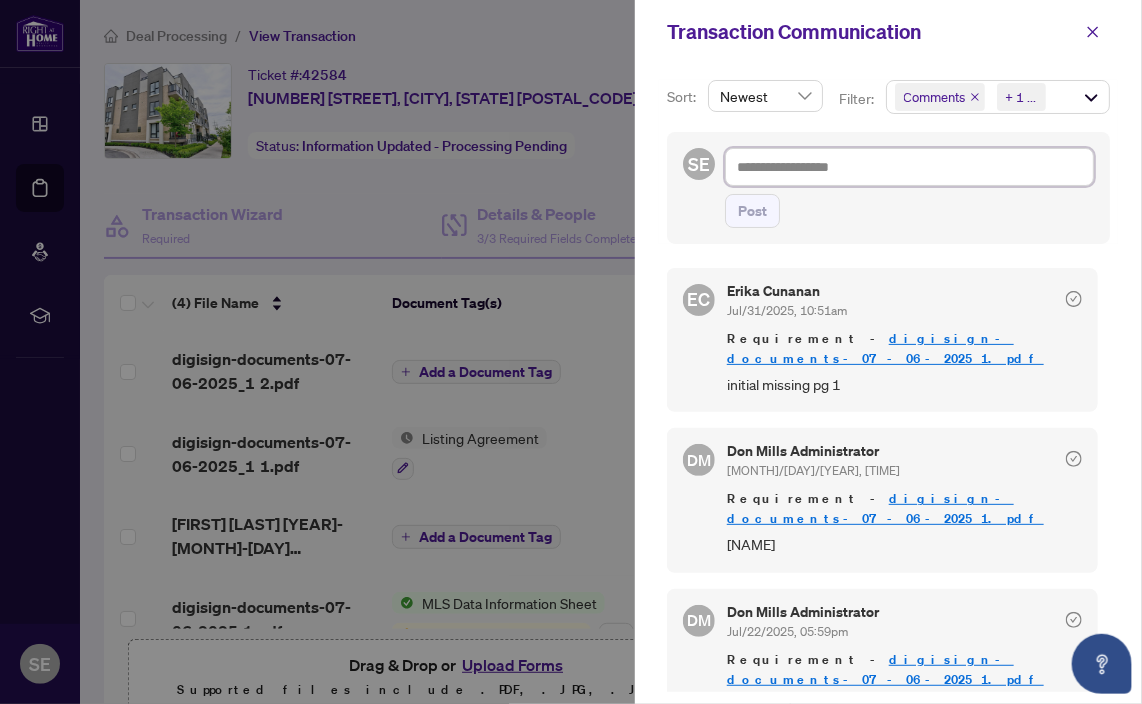 click at bounding box center (909, 167) 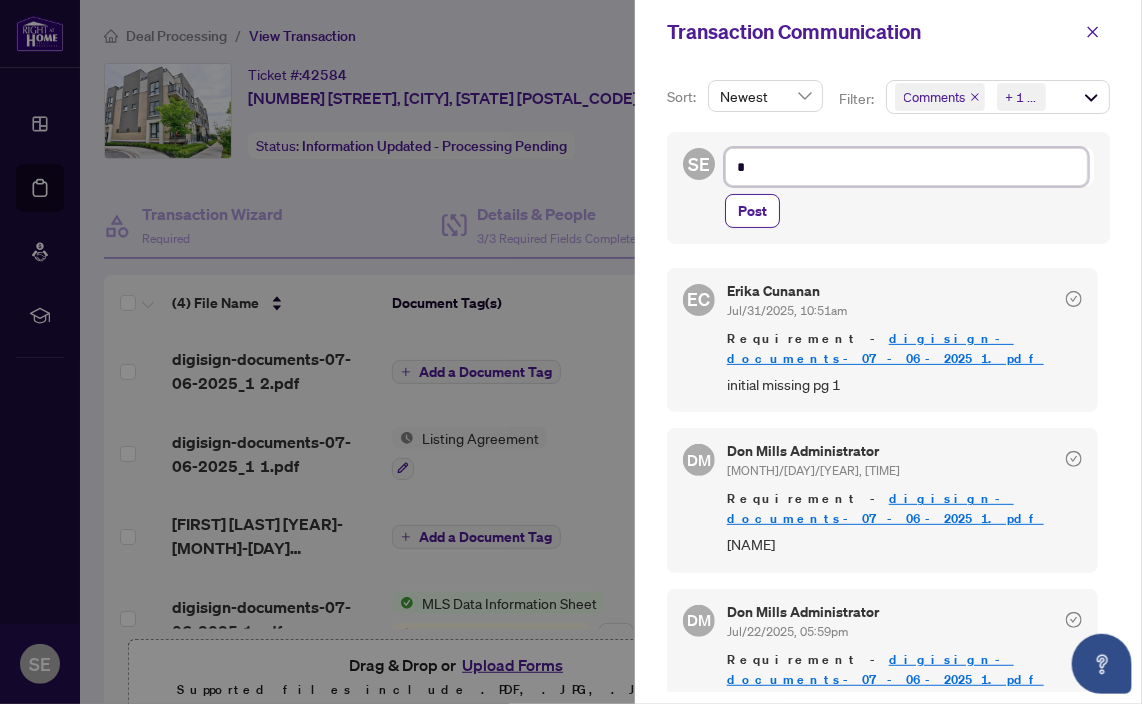 type on "**" 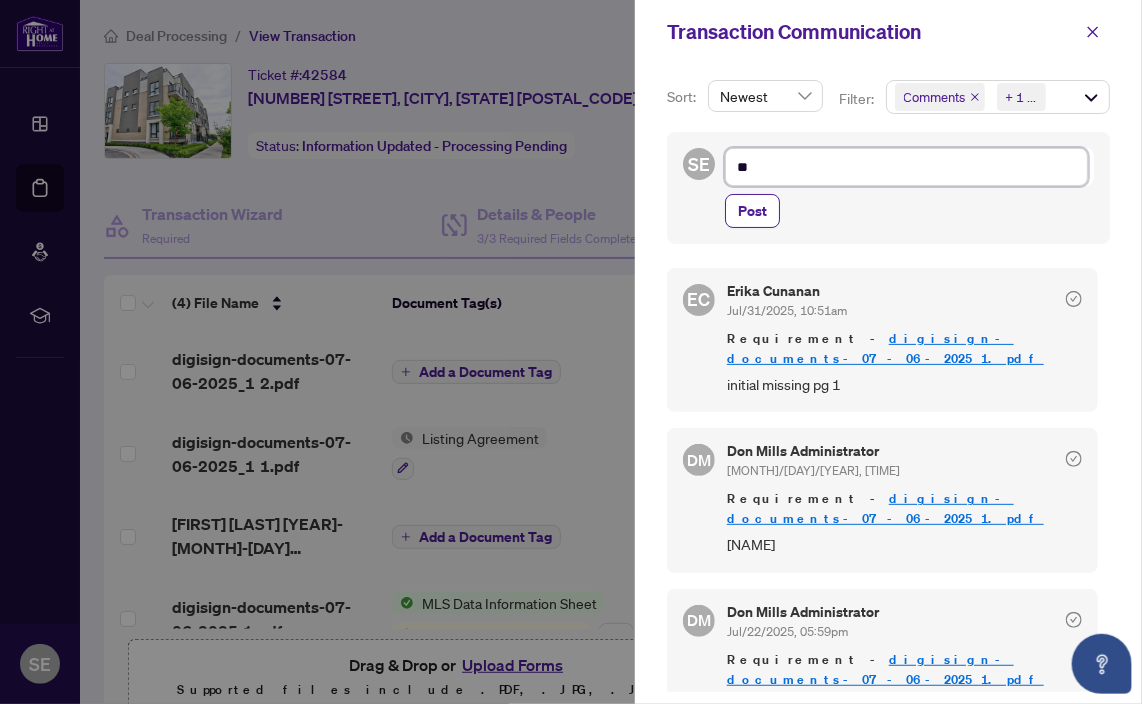 type on "***" 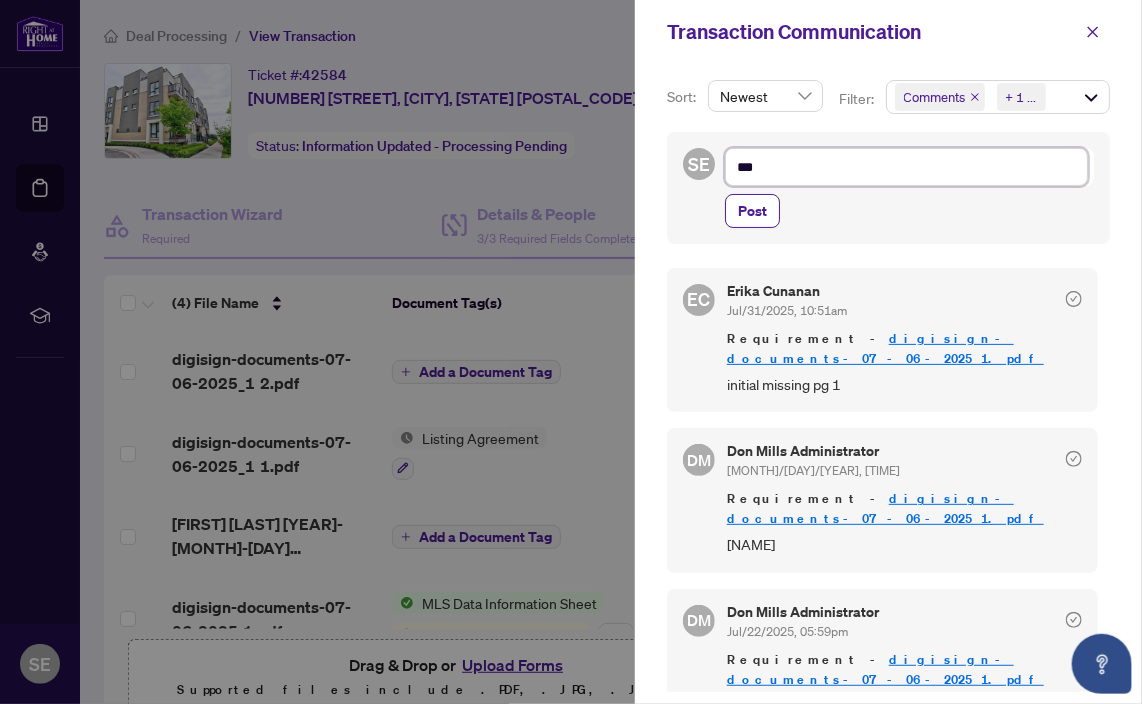 type on "****" 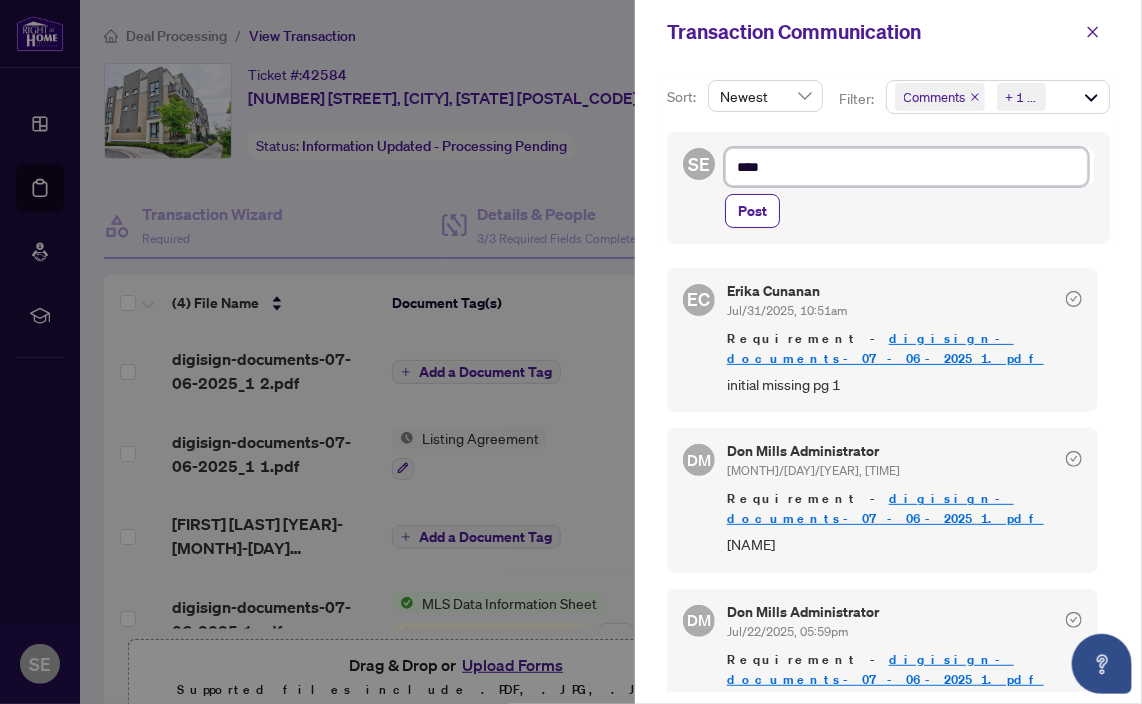 type on "*****" 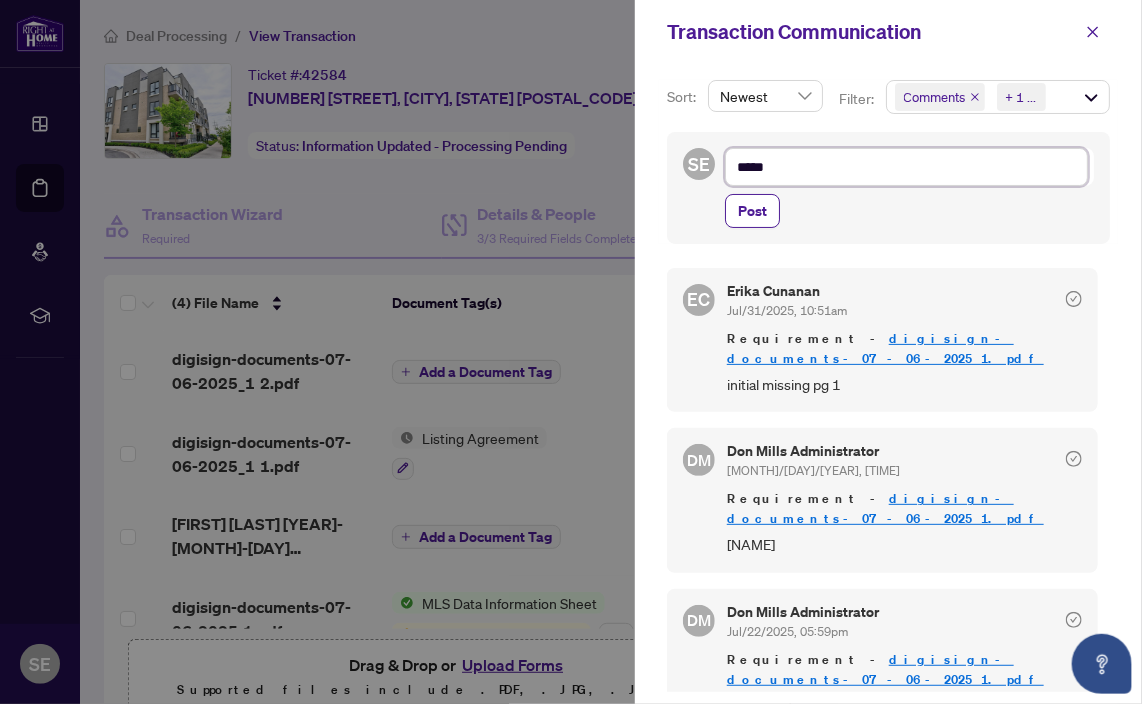 type on "******" 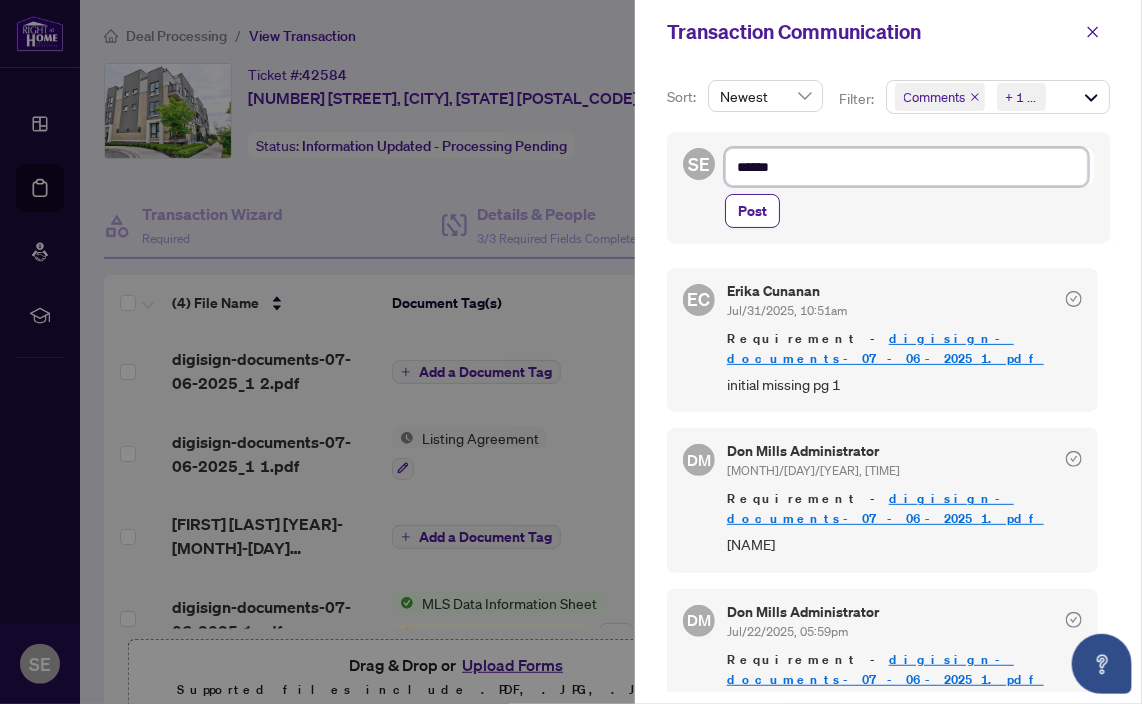type on "******" 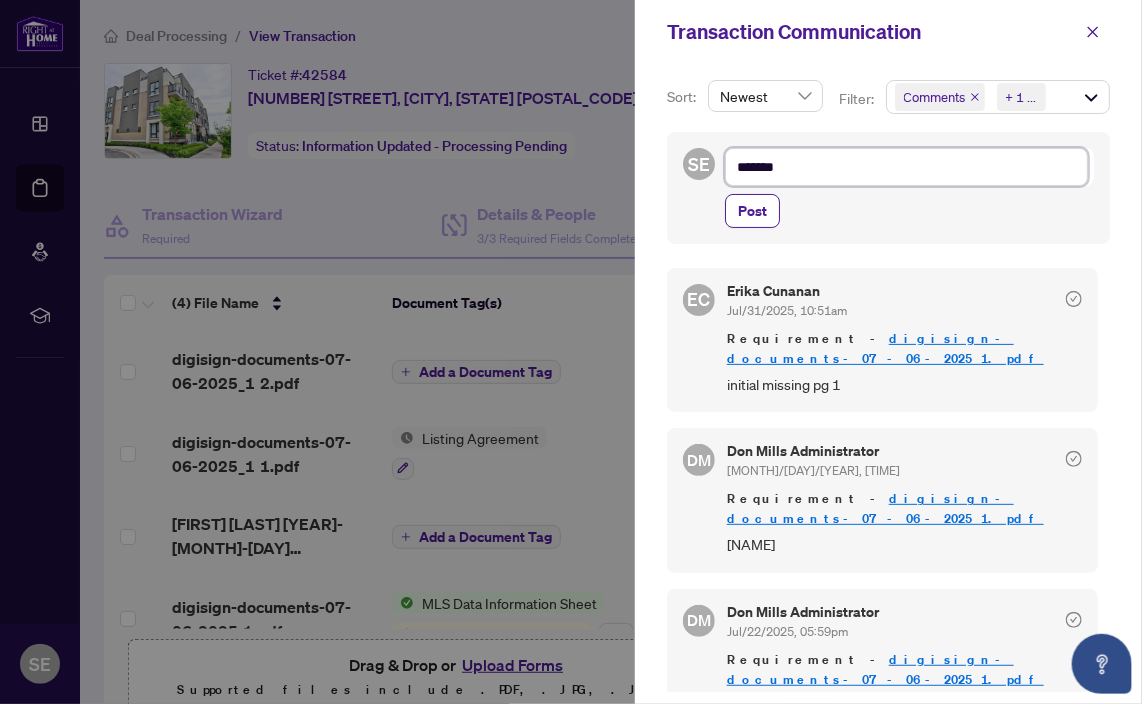 type on "********" 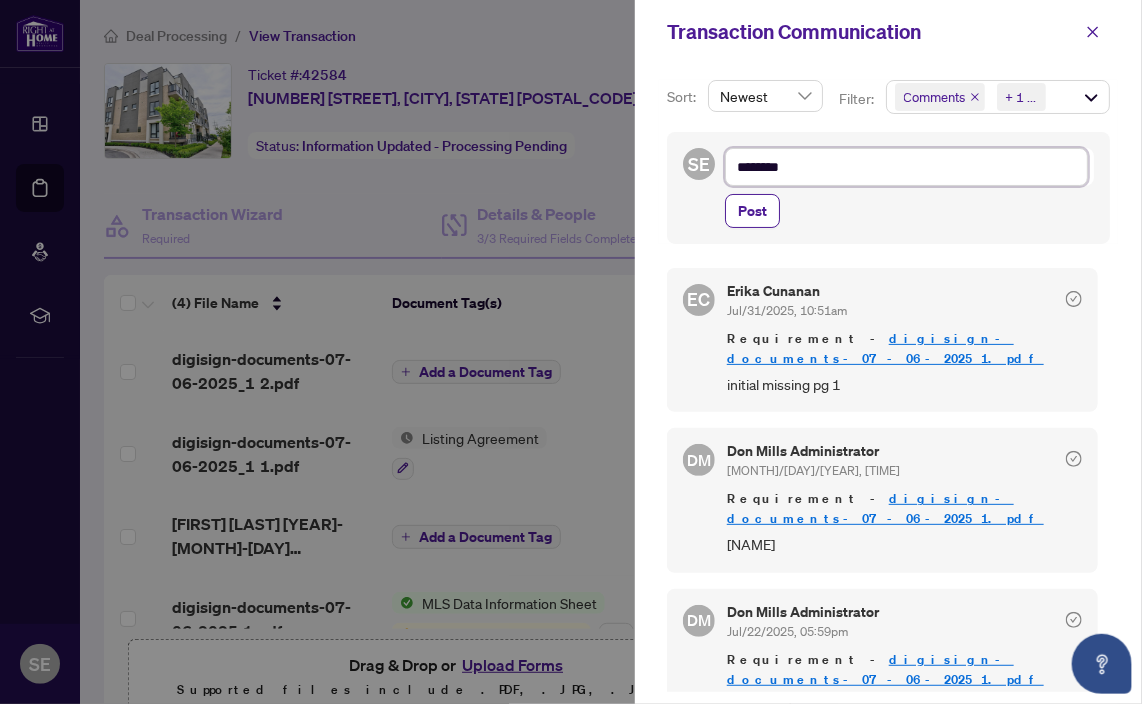 type on "*********" 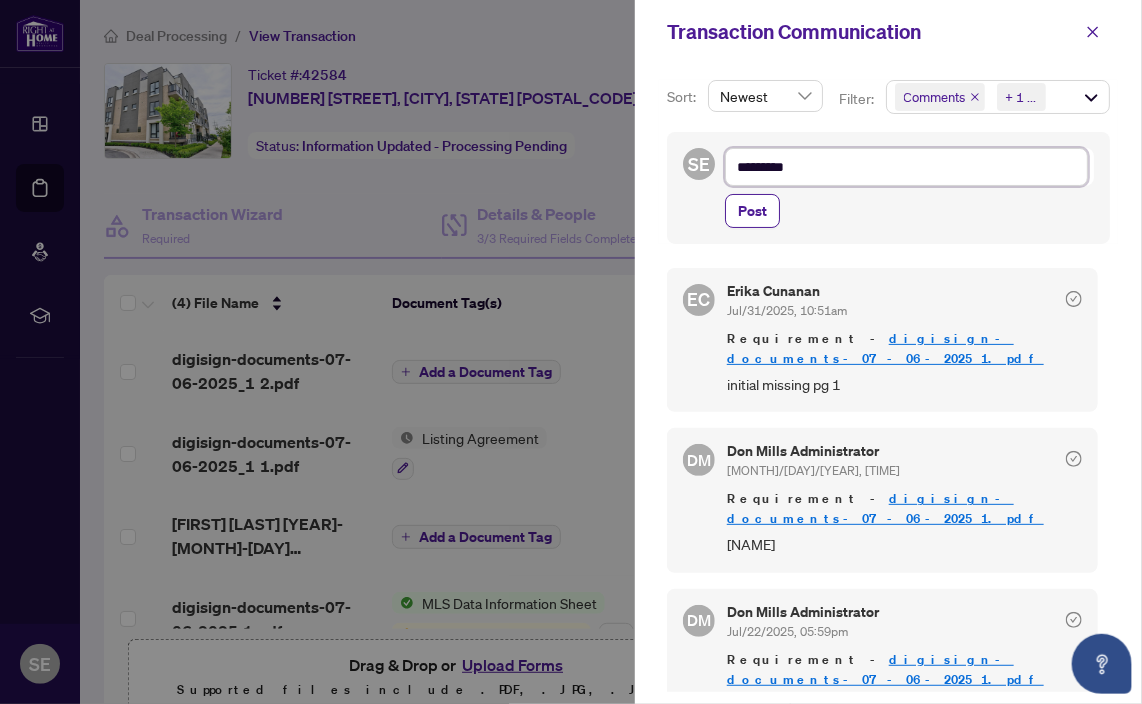 type on "**********" 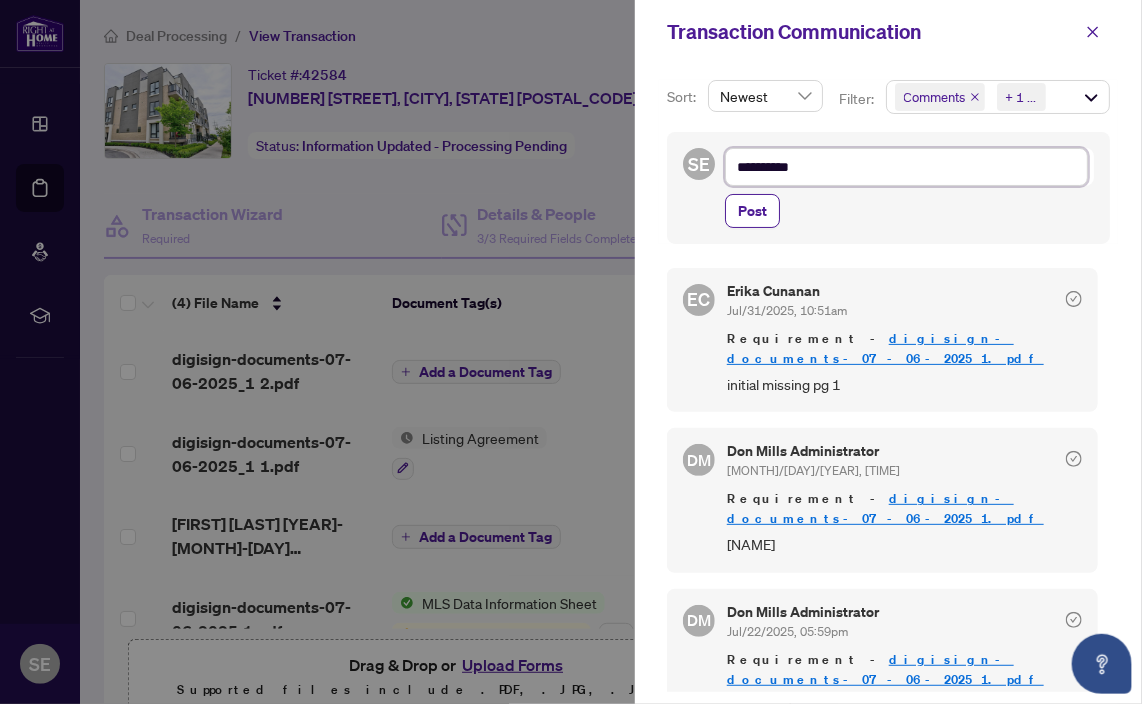 type on "**********" 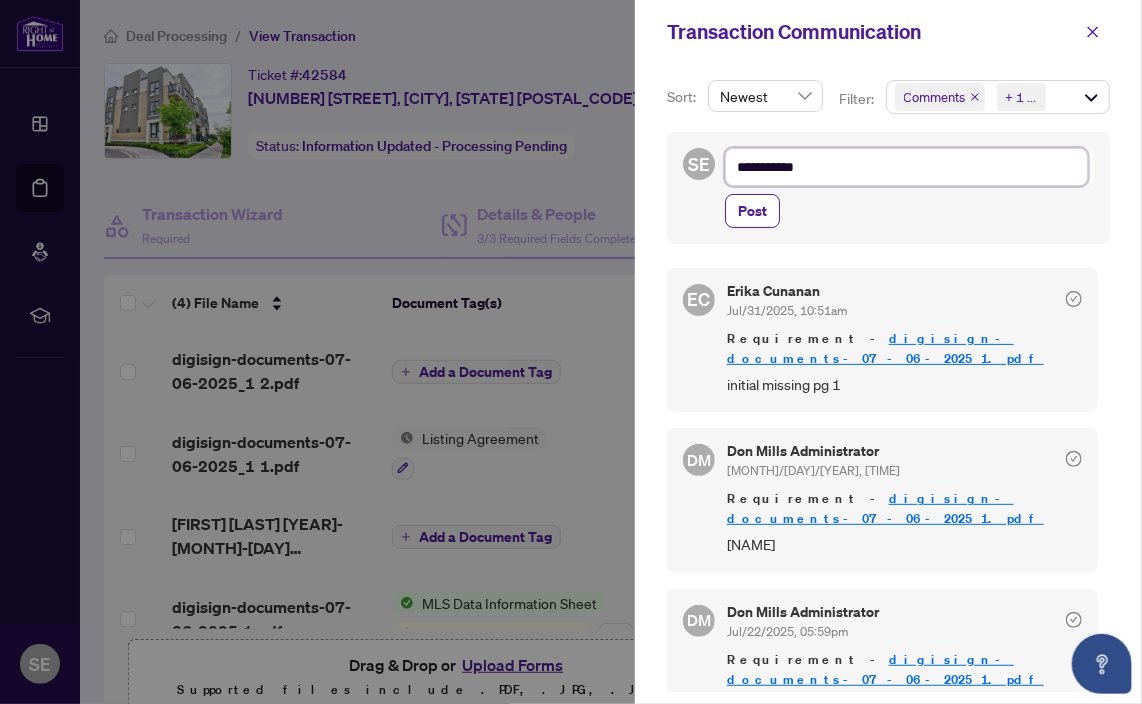 type on "**********" 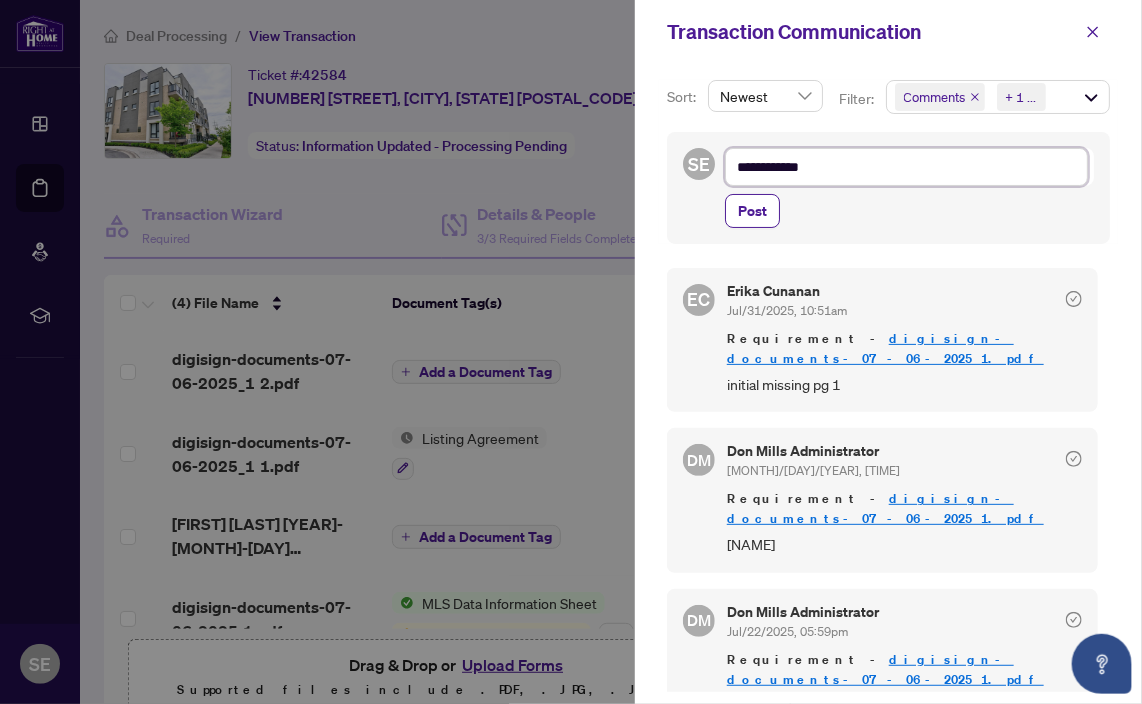 type on "**********" 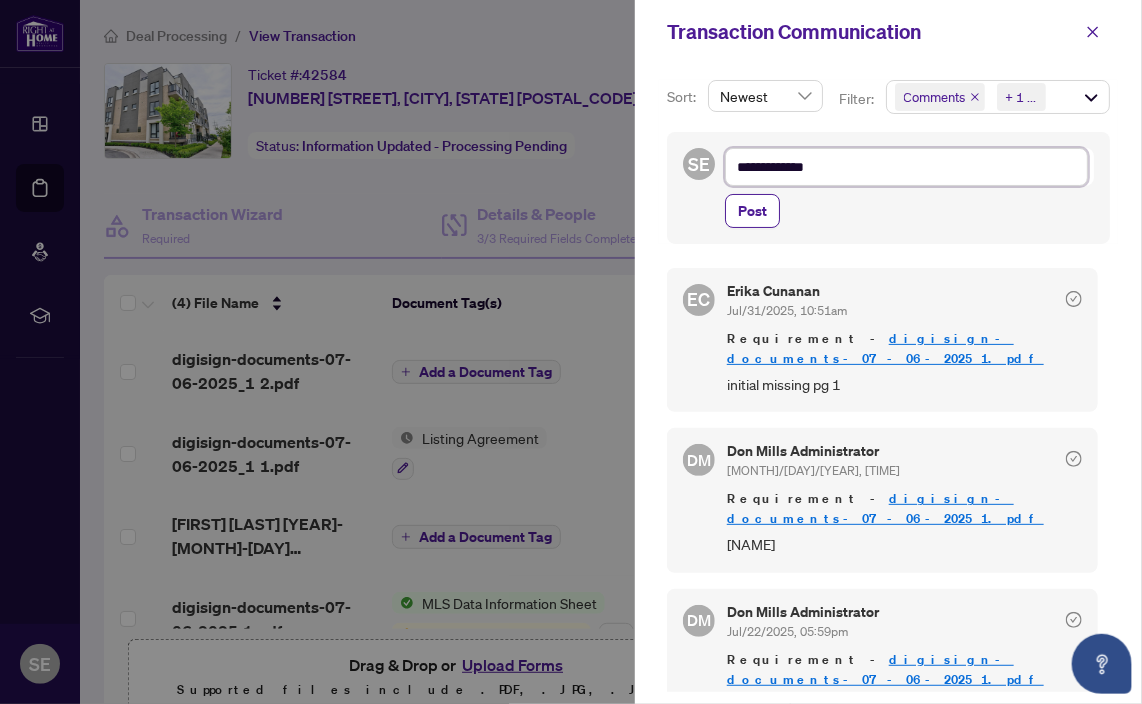 type on "**********" 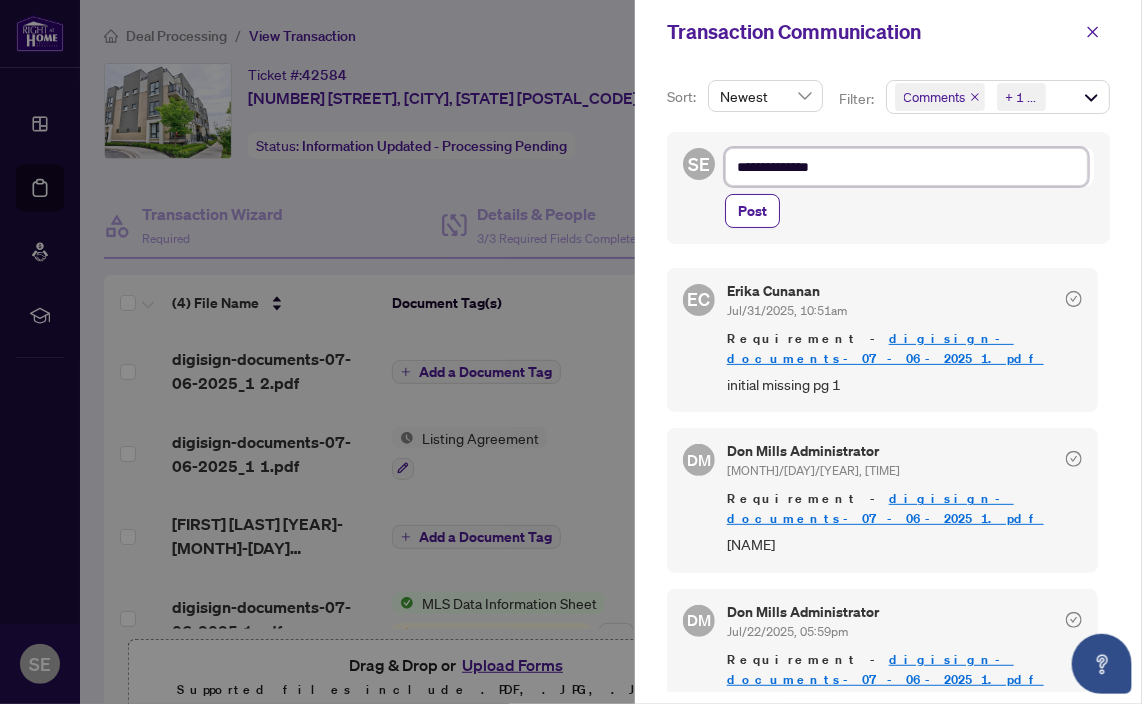 type on "**********" 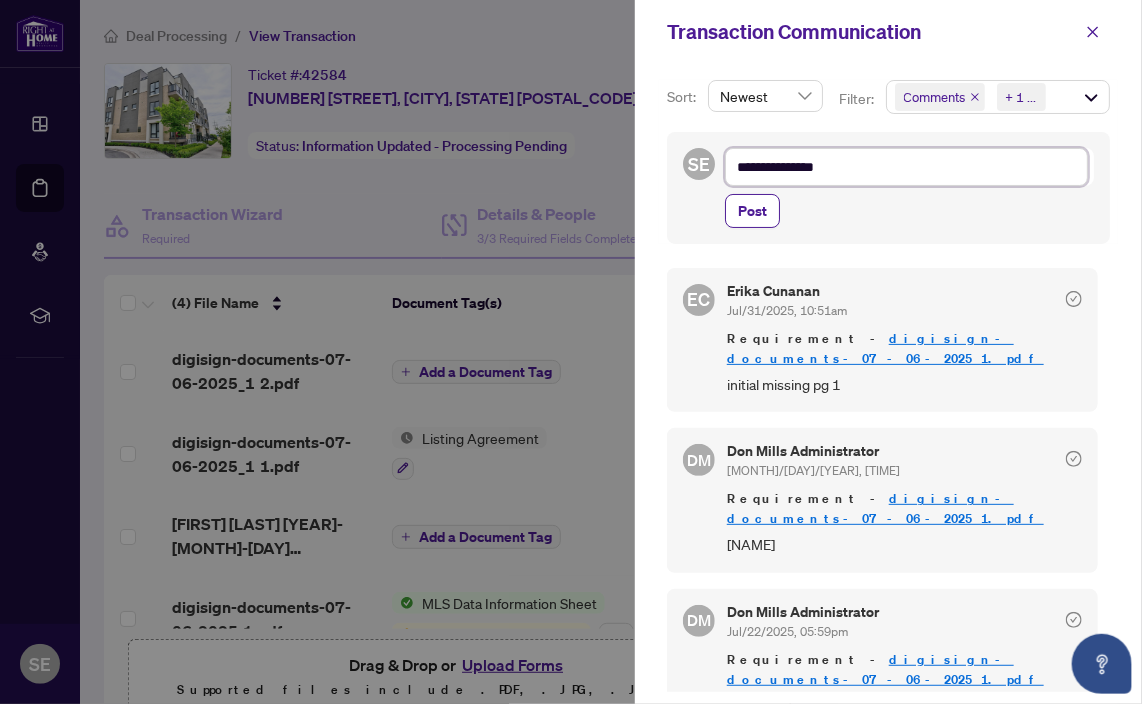 type on "**********" 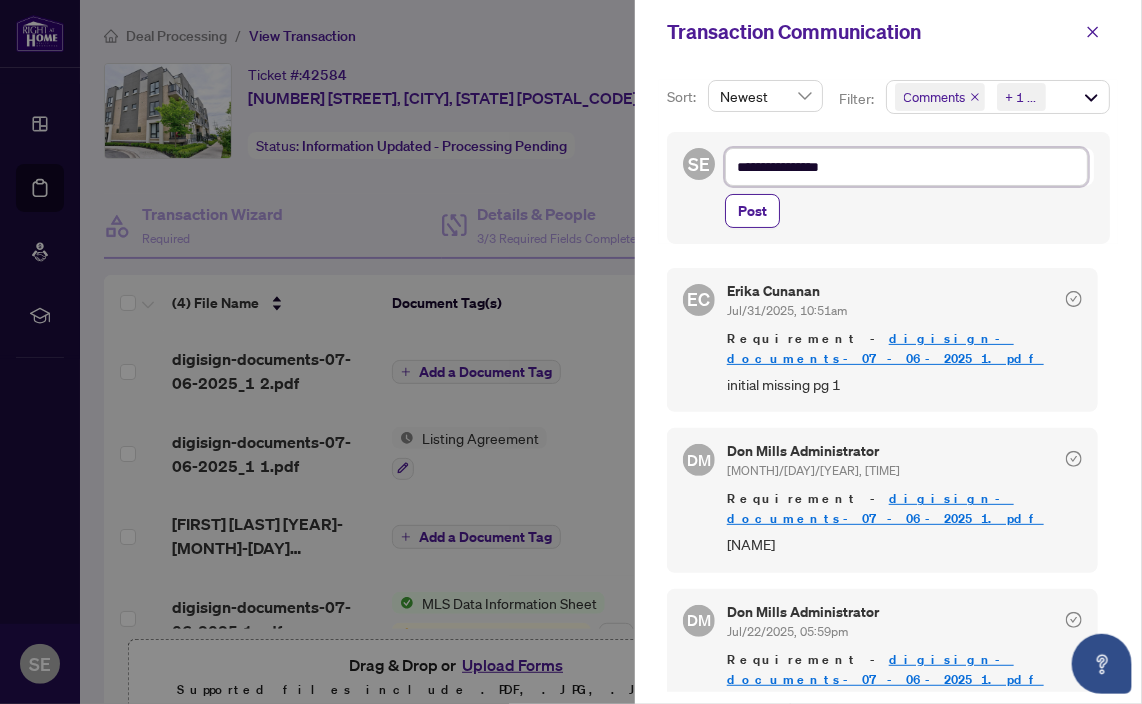 type on "**********" 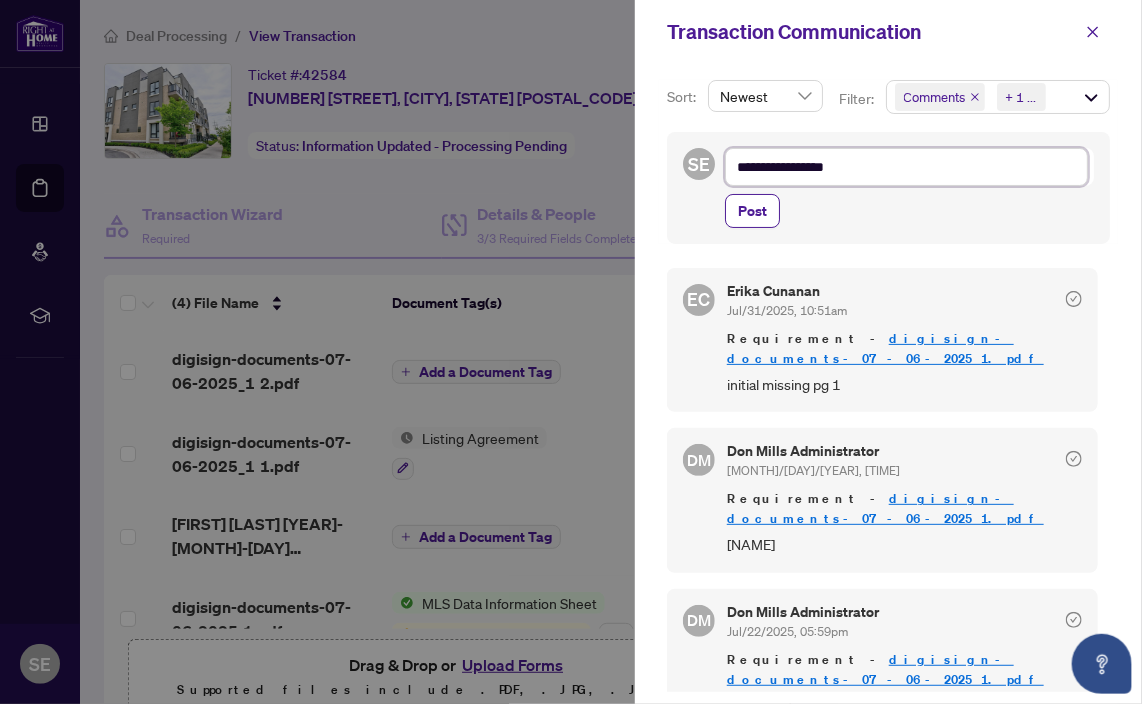type on "**********" 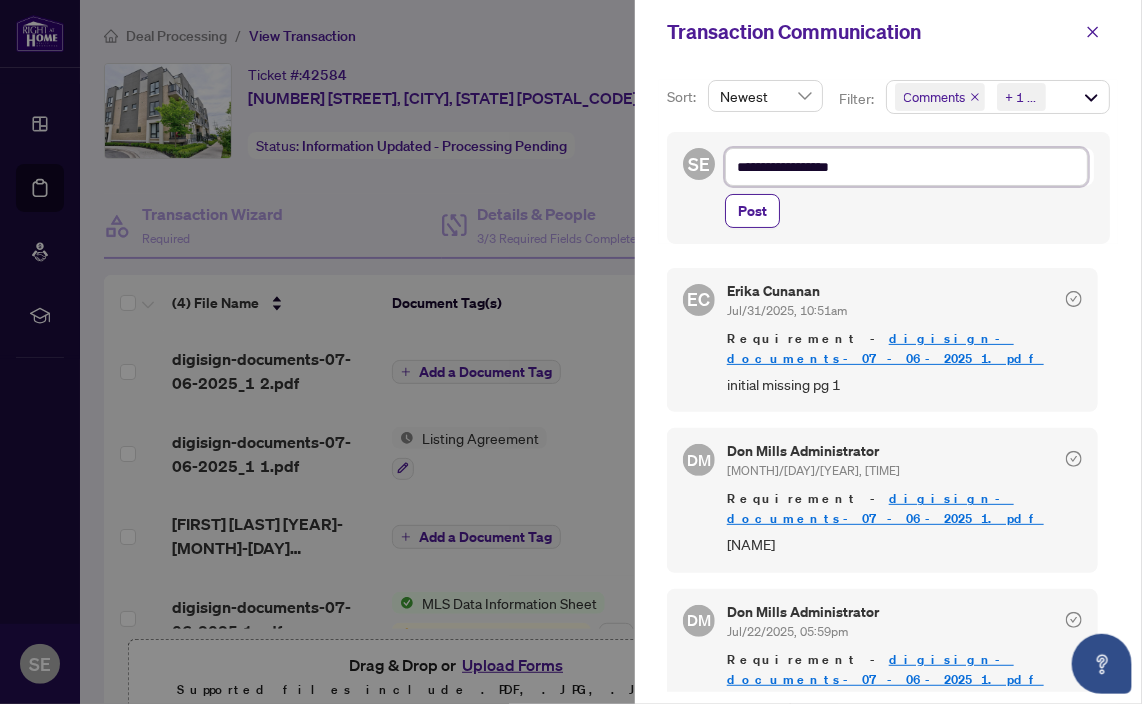 type on "**********" 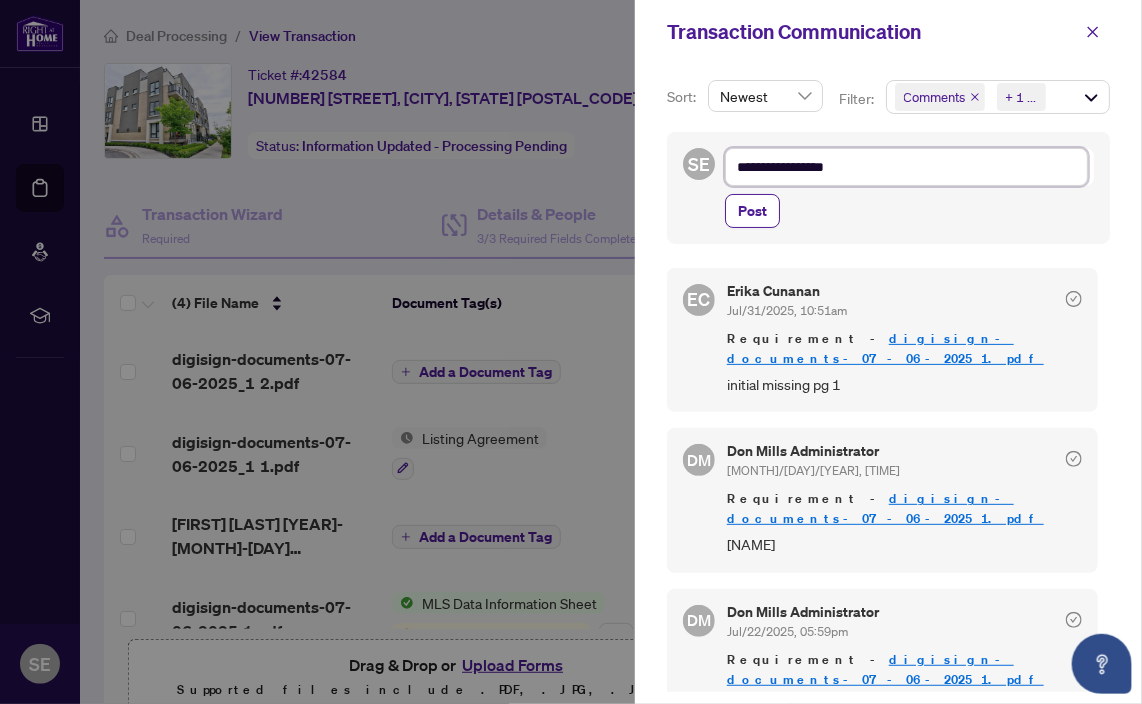 type on "**********" 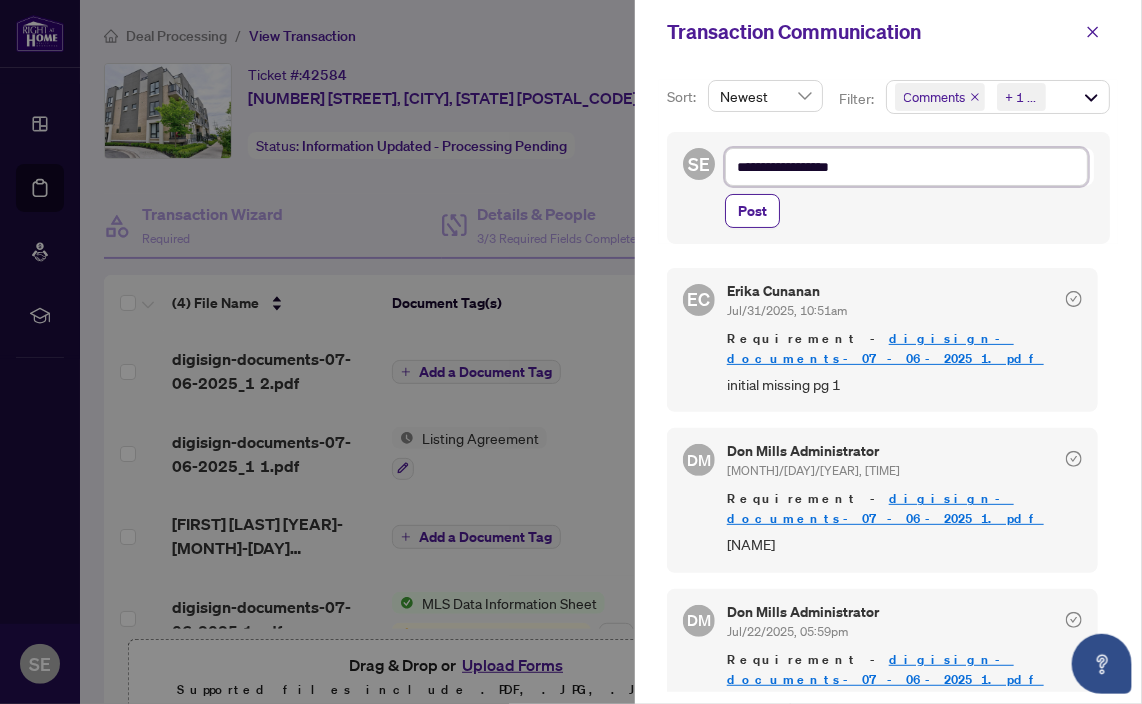 type on "**********" 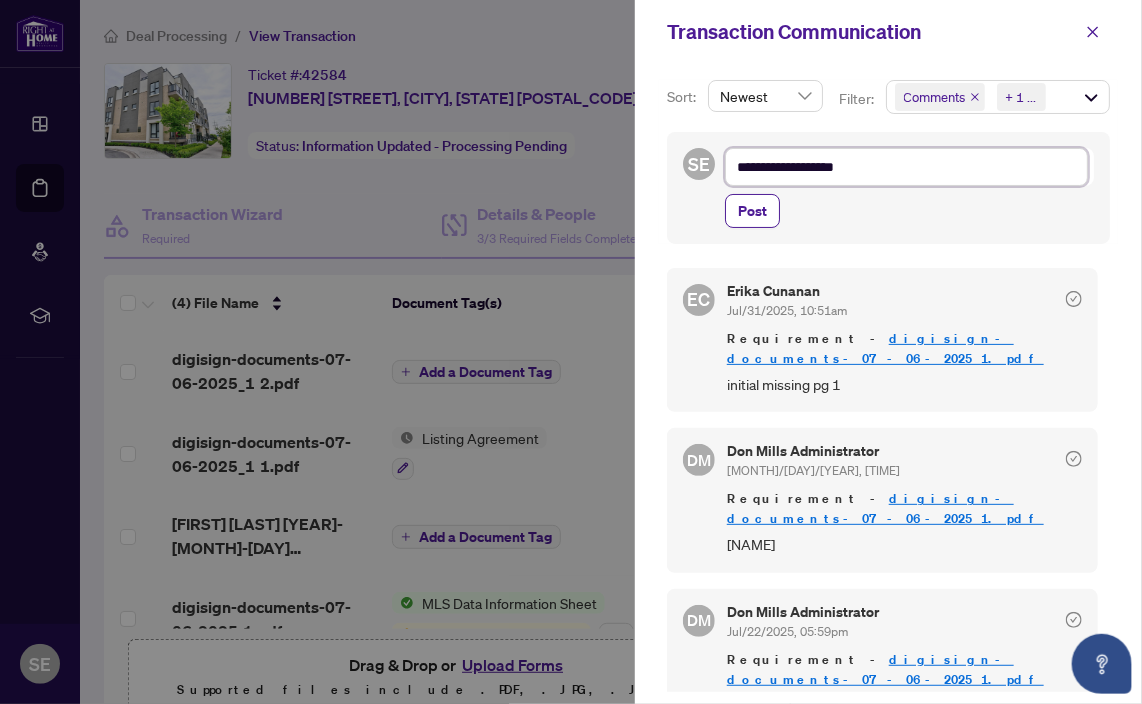 type on "**********" 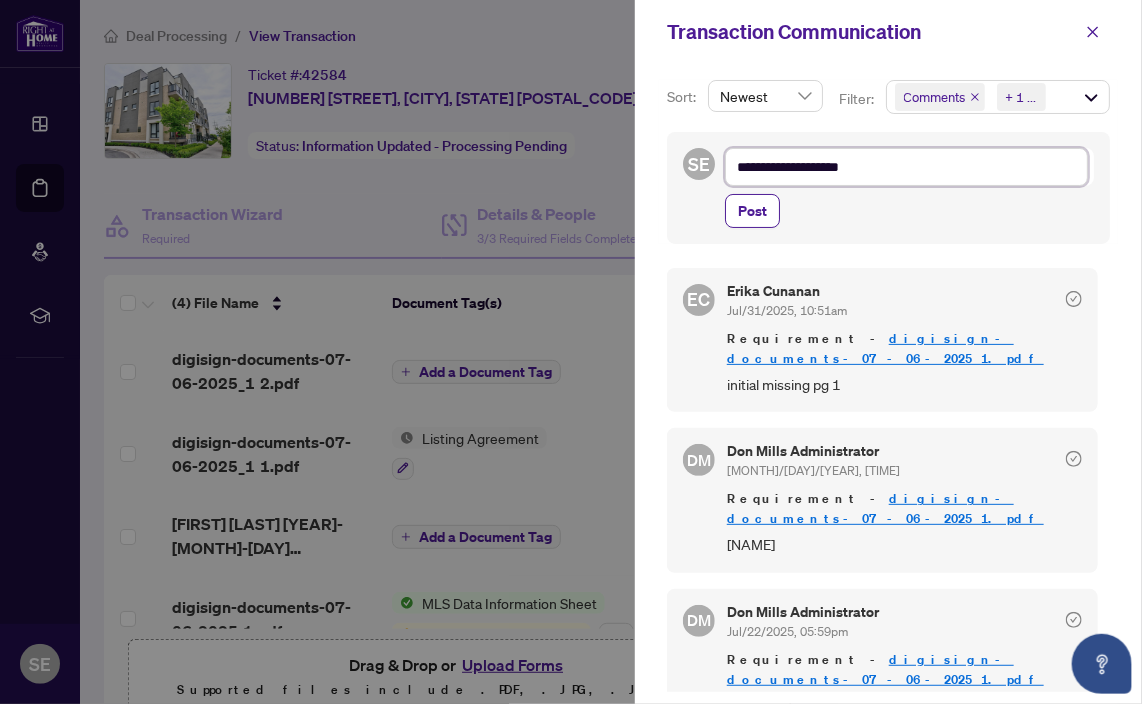 type on "**********" 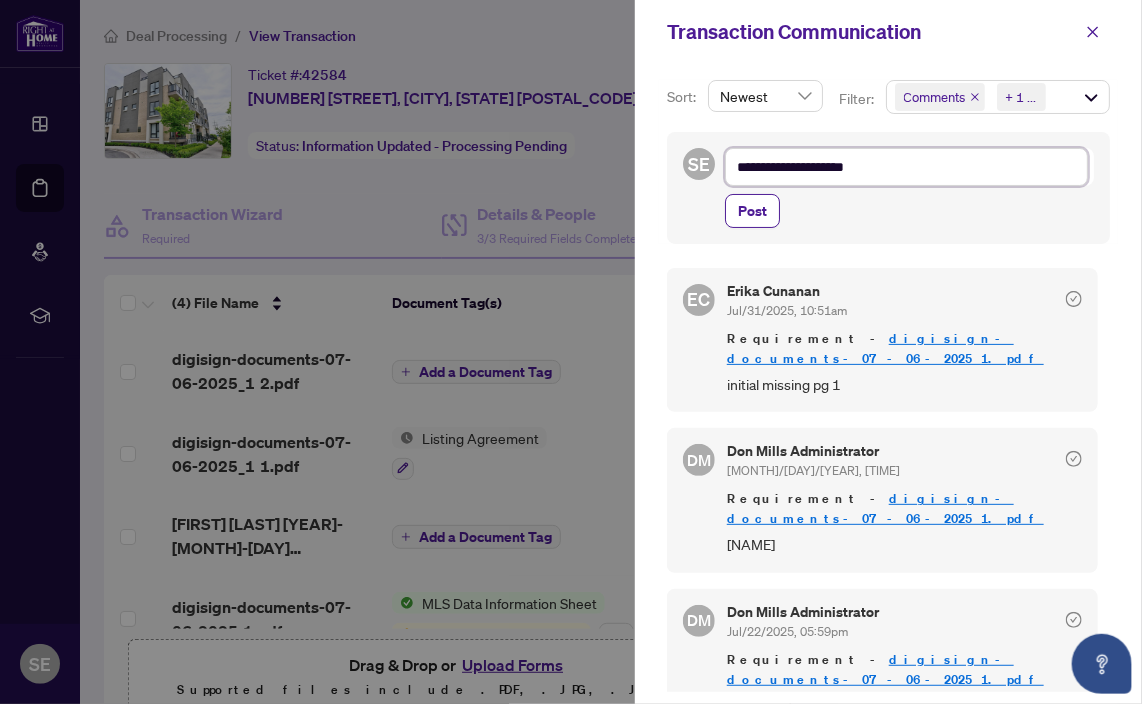 type on "**********" 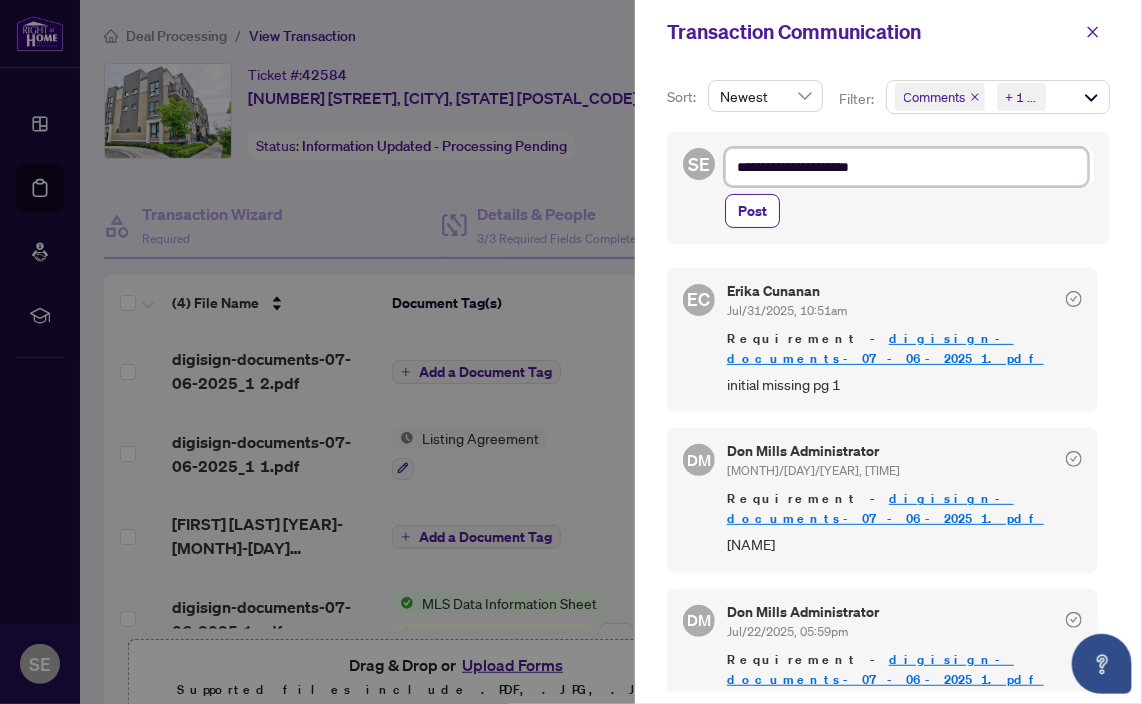 type on "**********" 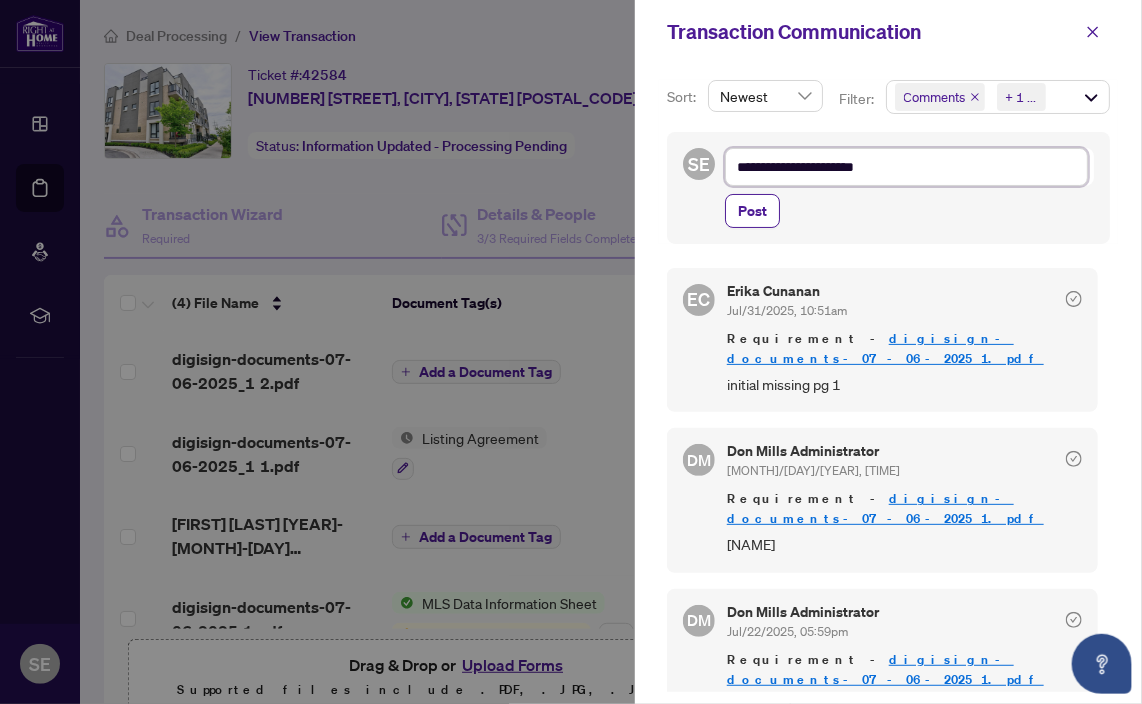 type on "**********" 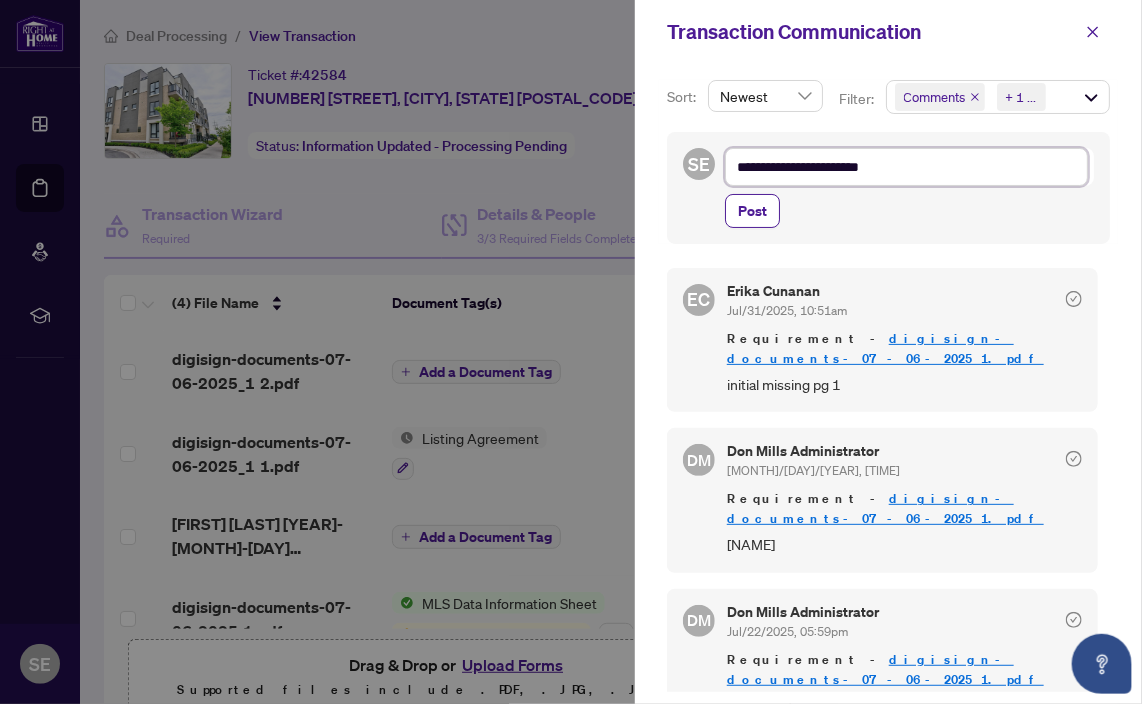 type on "**********" 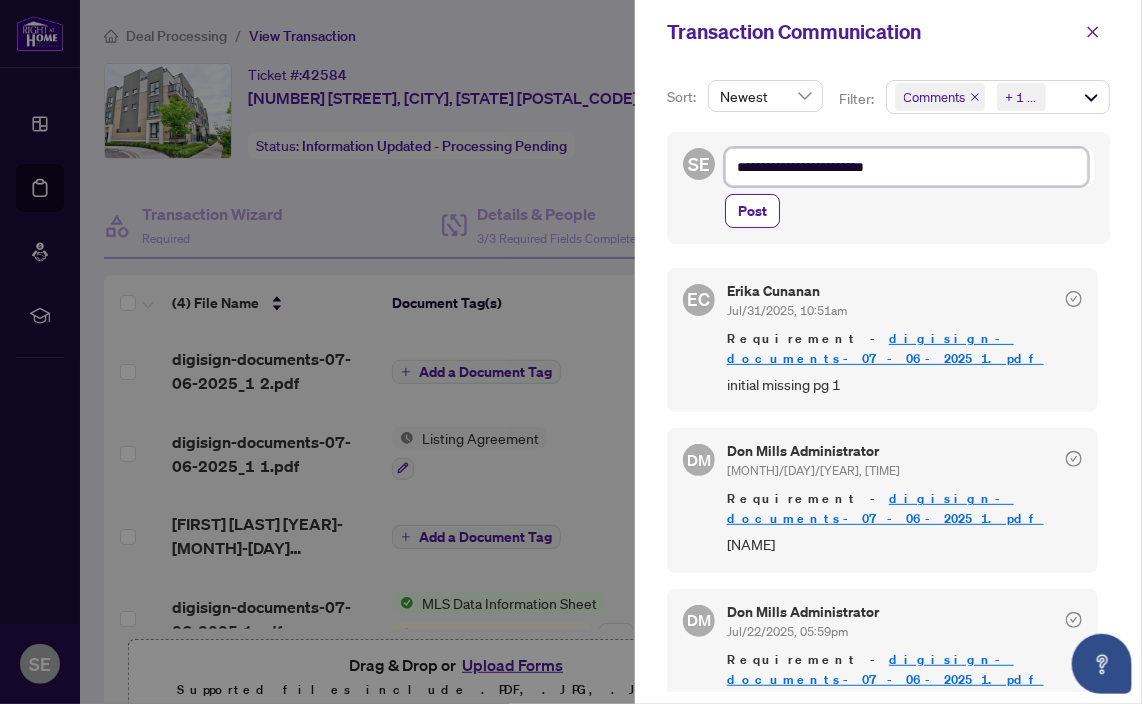type on "**********" 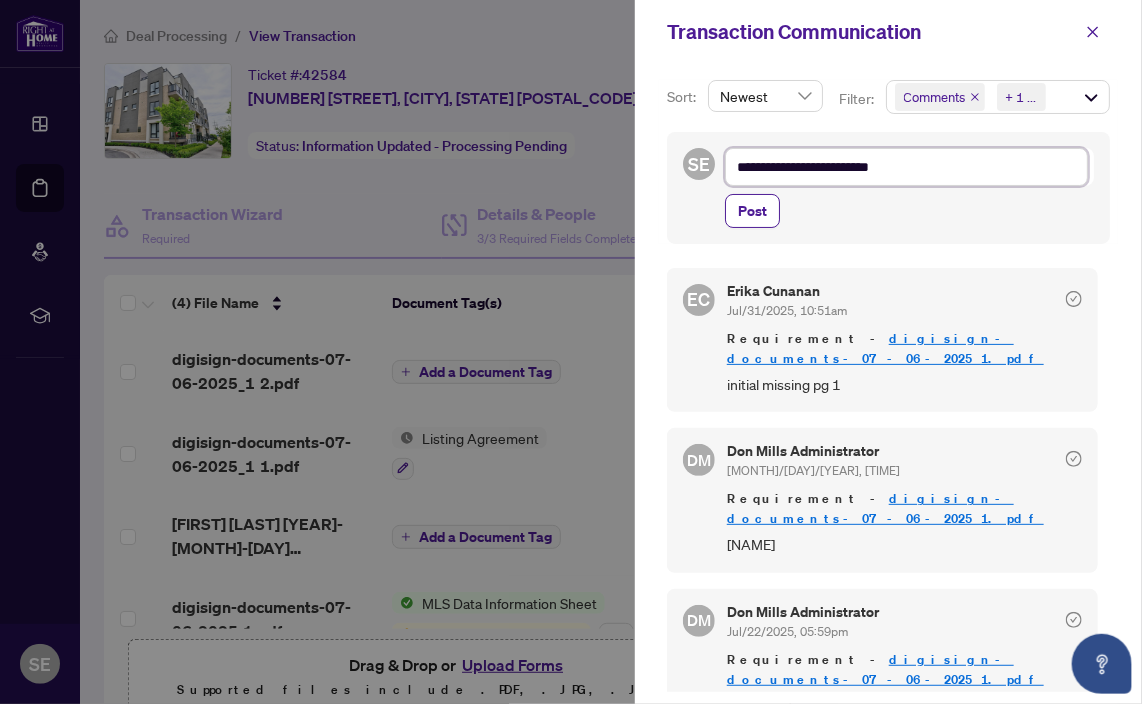 type on "**********" 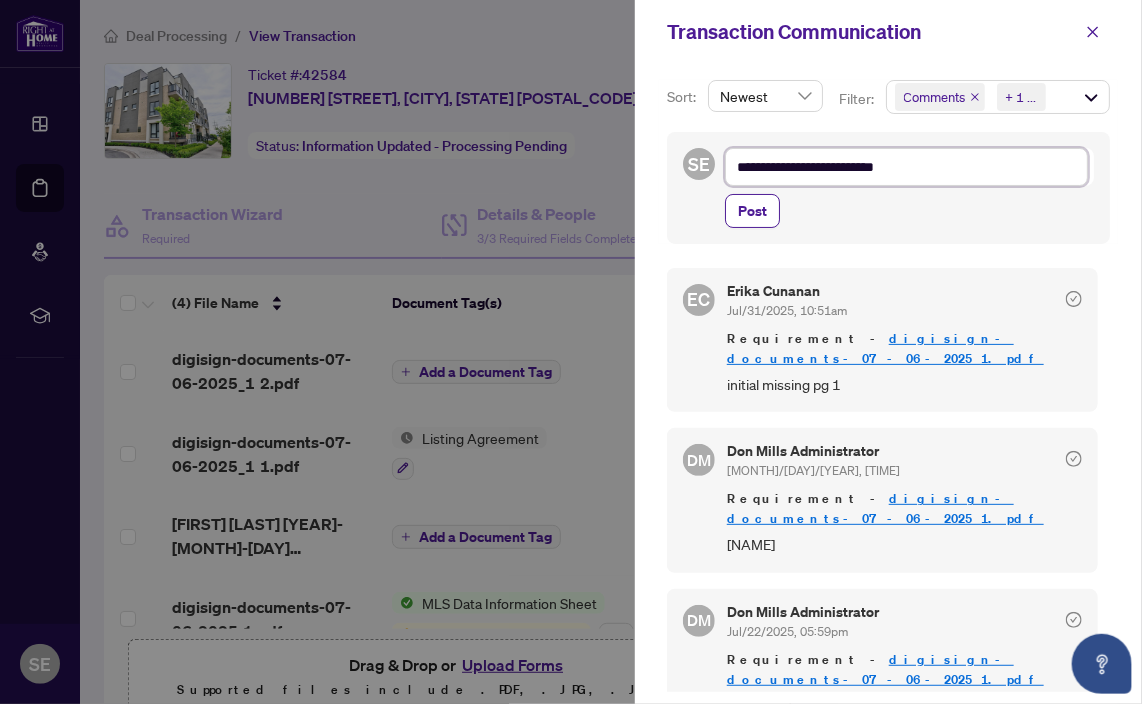type on "**********" 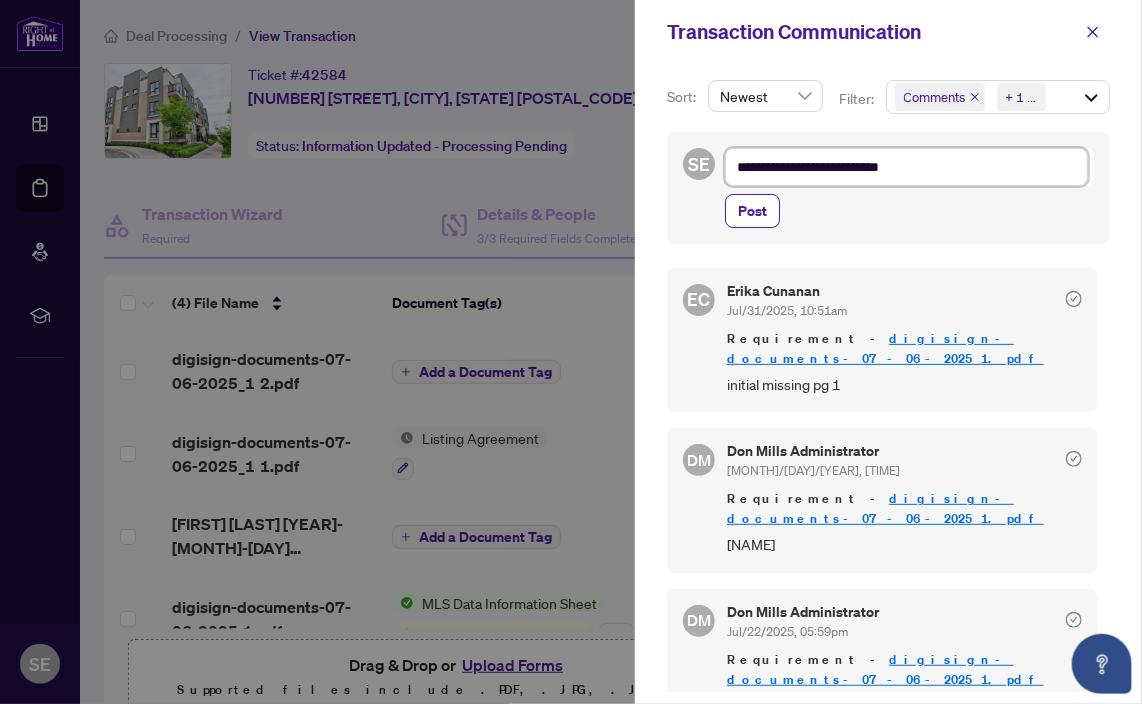 type on "**********" 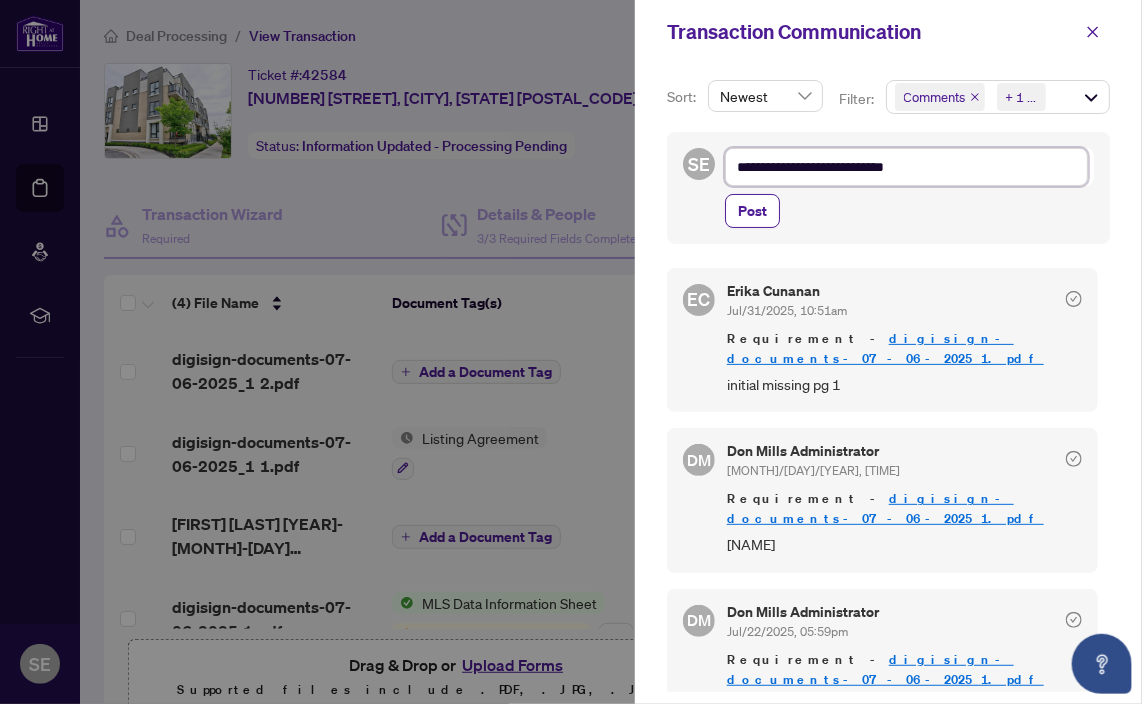type on "**********" 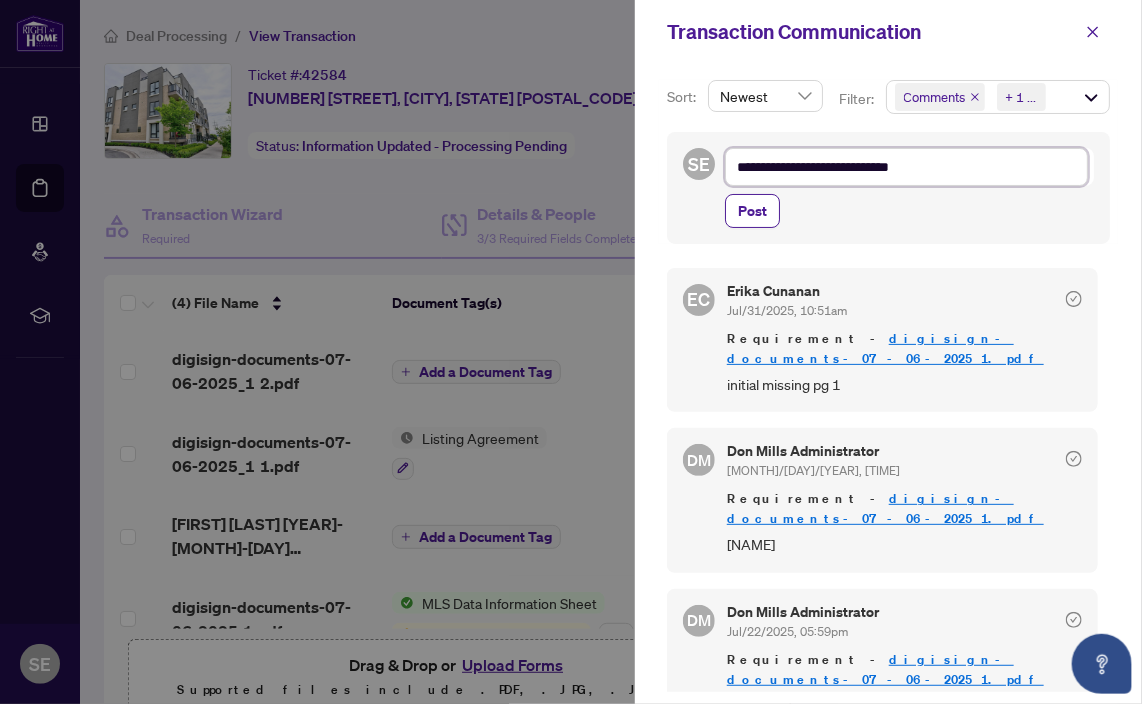 type on "**********" 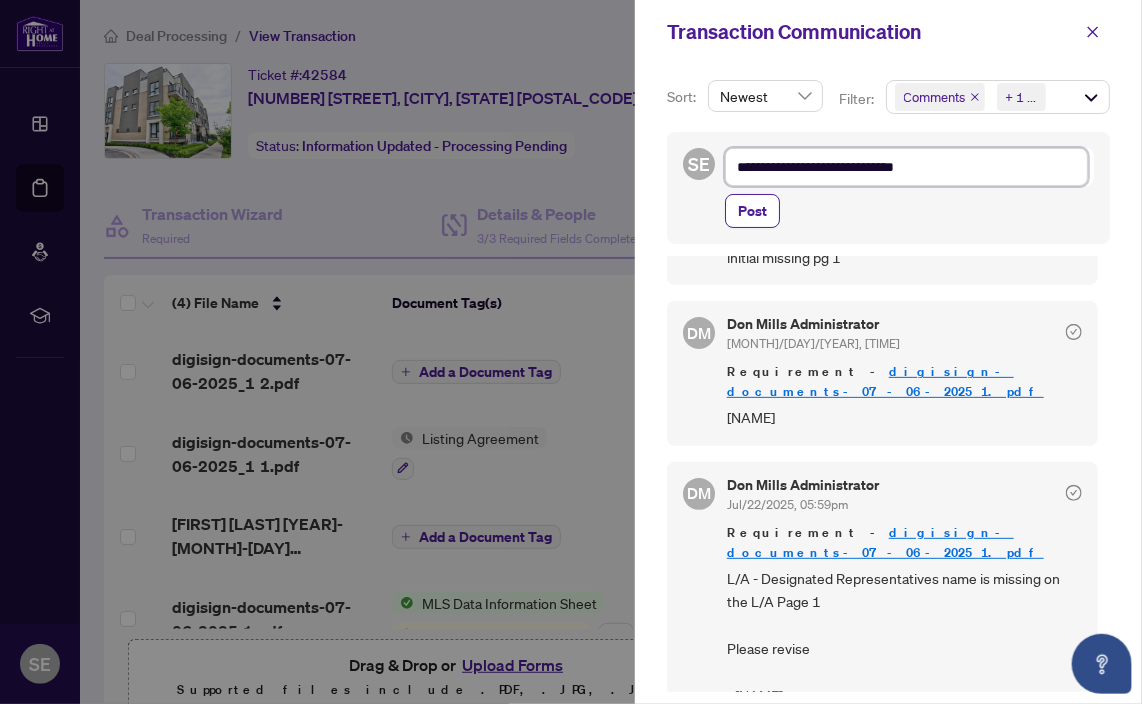 scroll, scrollTop: 164, scrollLeft: 0, axis: vertical 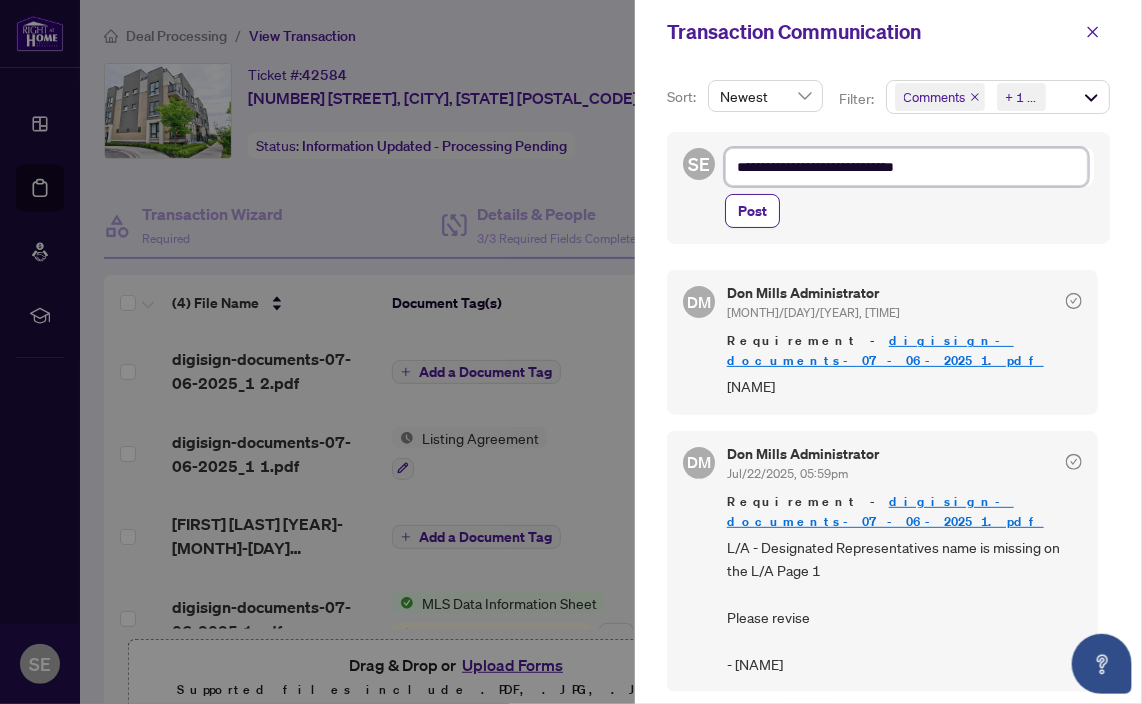 type on "**********" 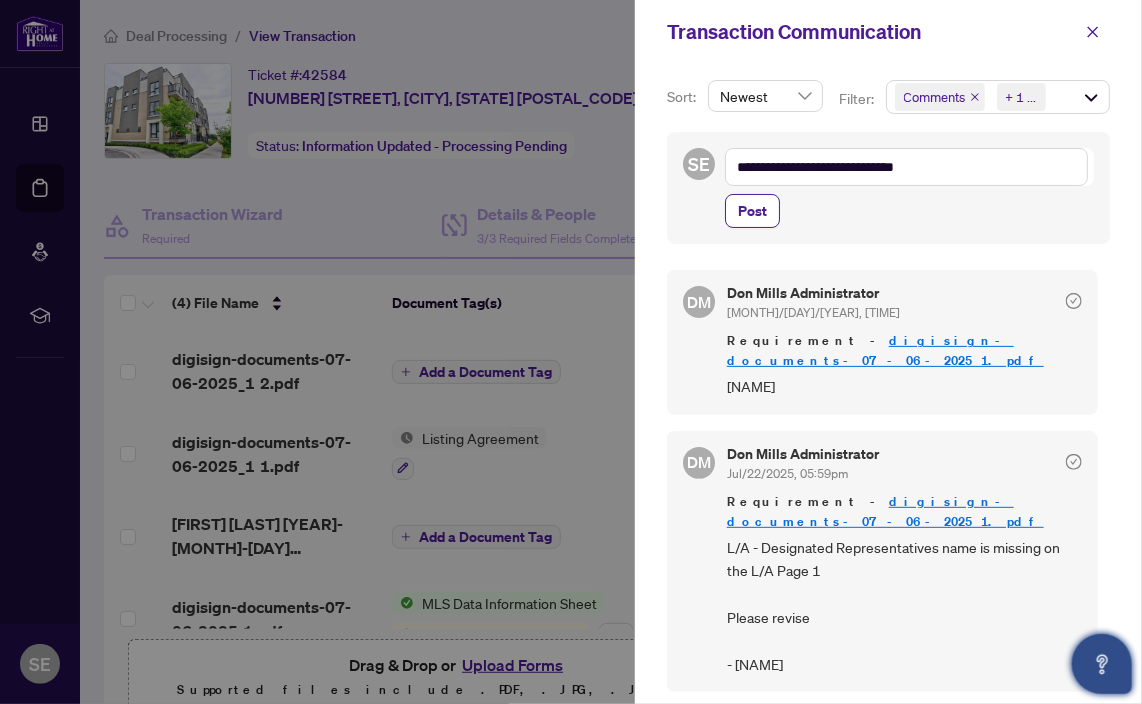 click 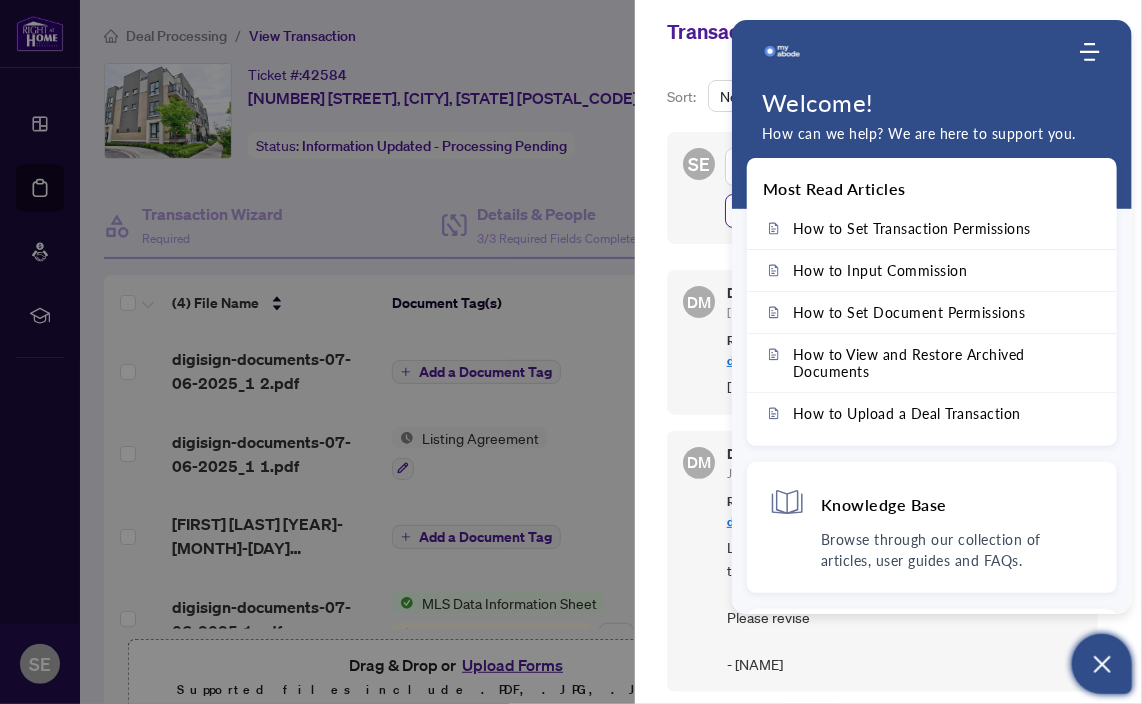 click at bounding box center [571, 352] 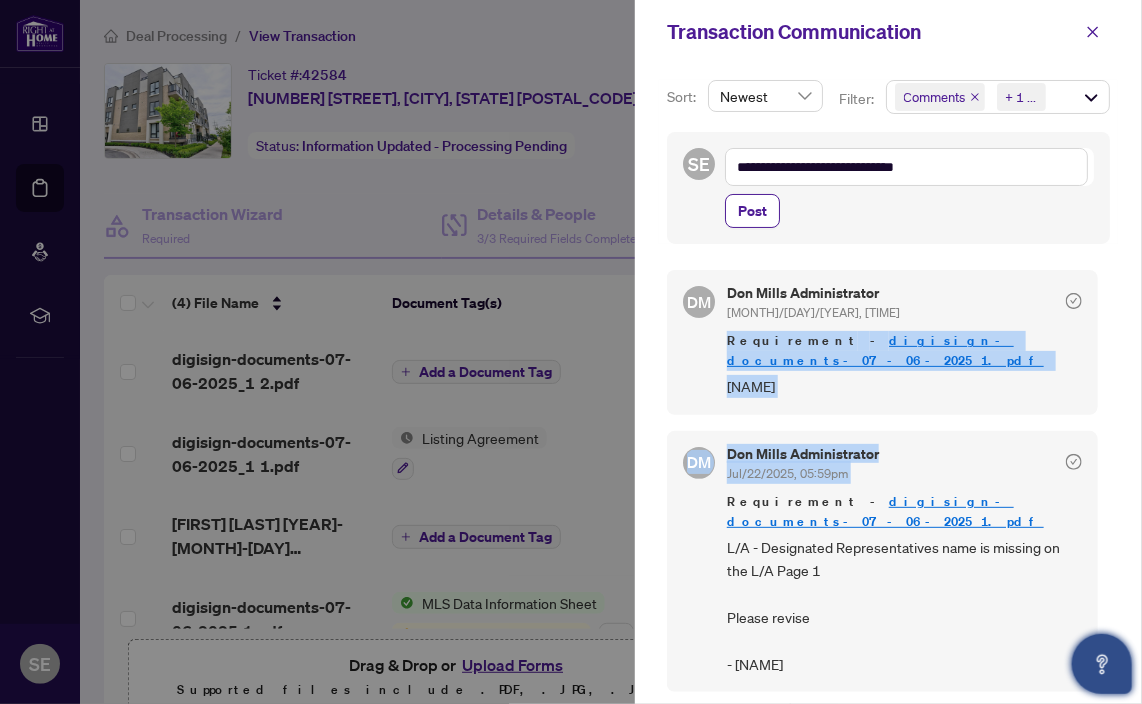drag, startPoint x: 1106, startPoint y: 476, endPoint x: 1112, endPoint y: 271, distance: 205.08778 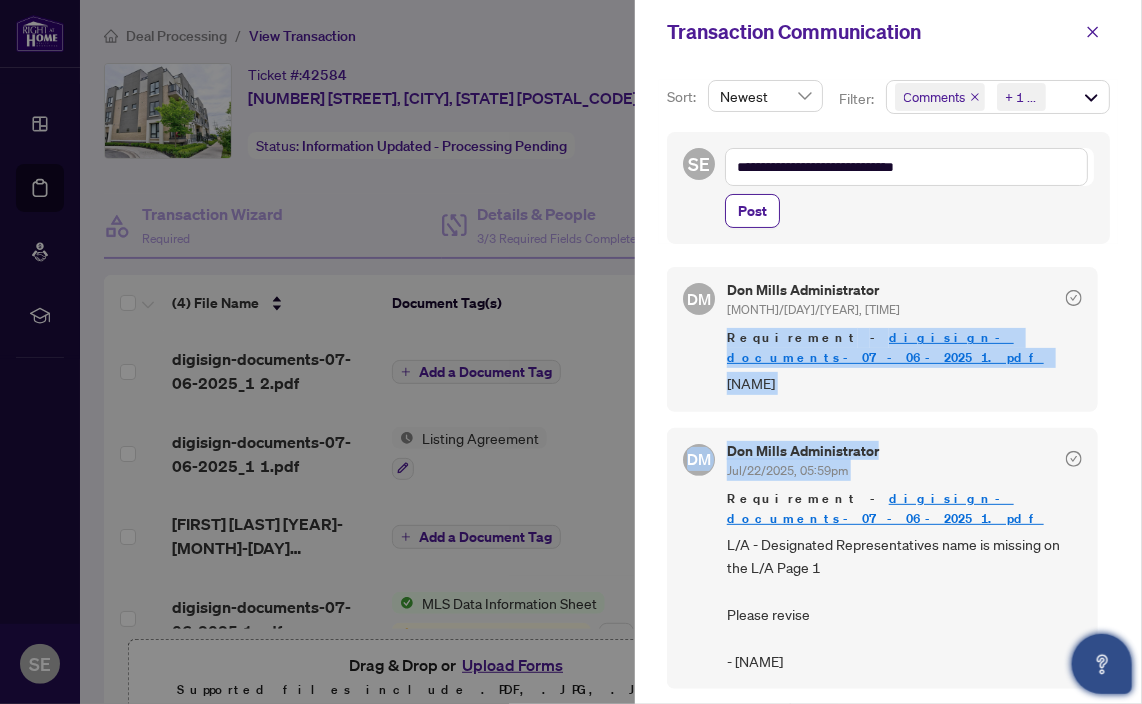 scroll, scrollTop: 0, scrollLeft: 0, axis: both 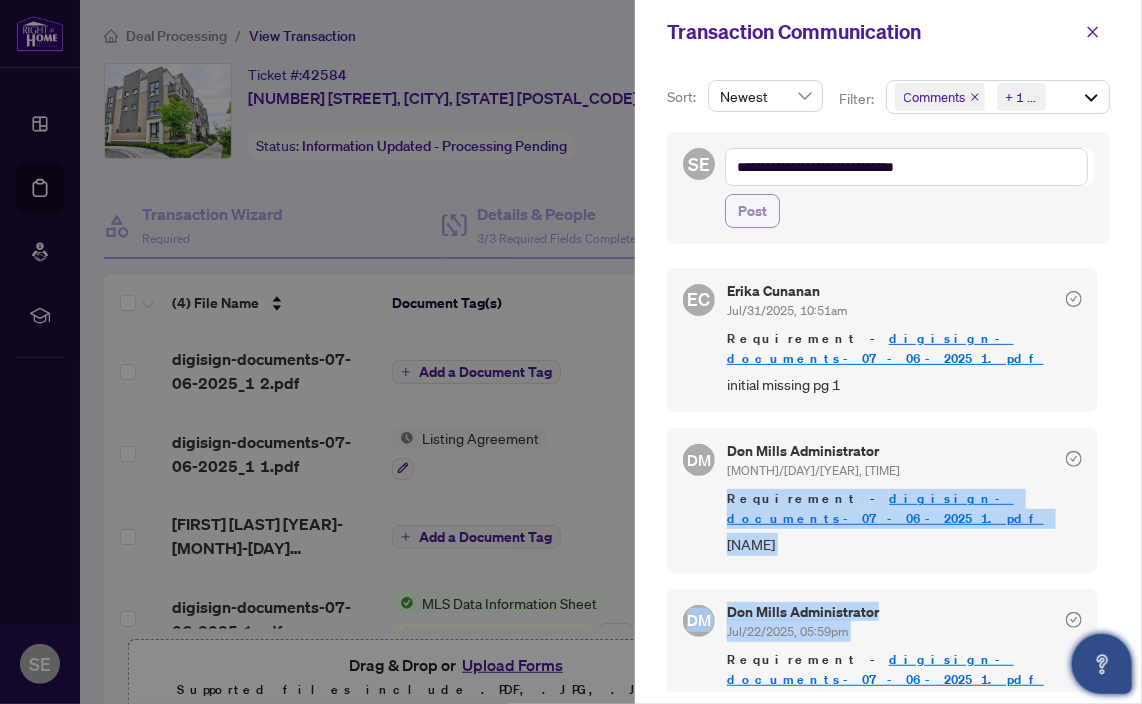 click on "Post" at bounding box center (752, 211) 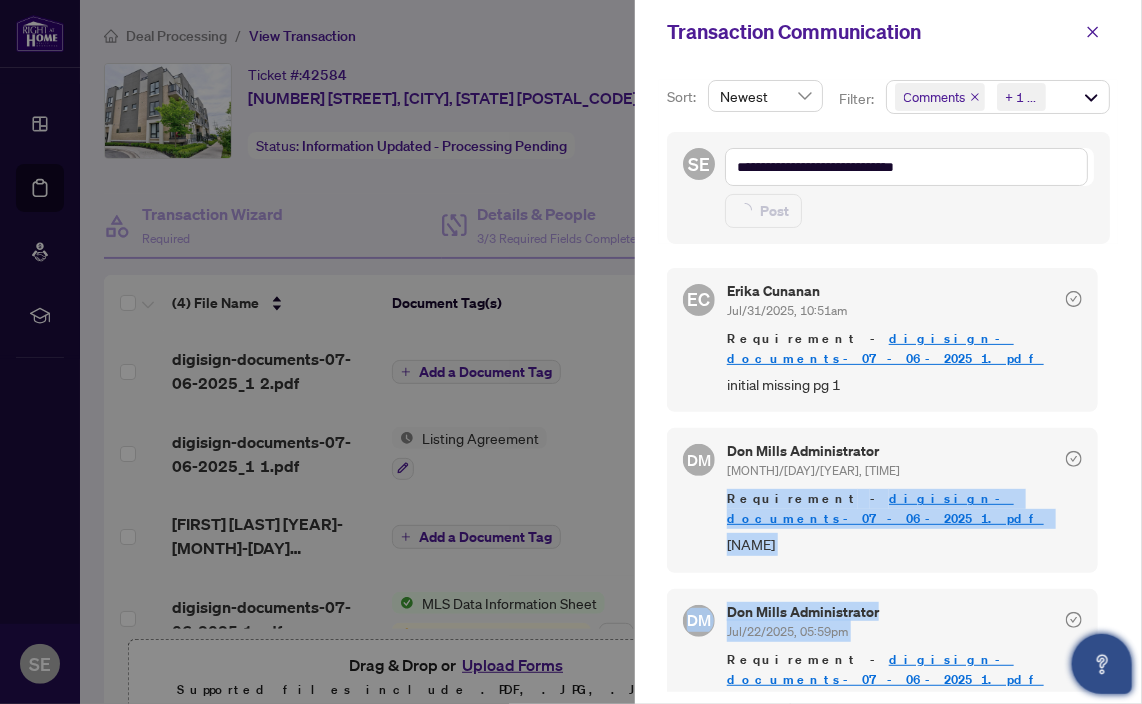 type on "**********" 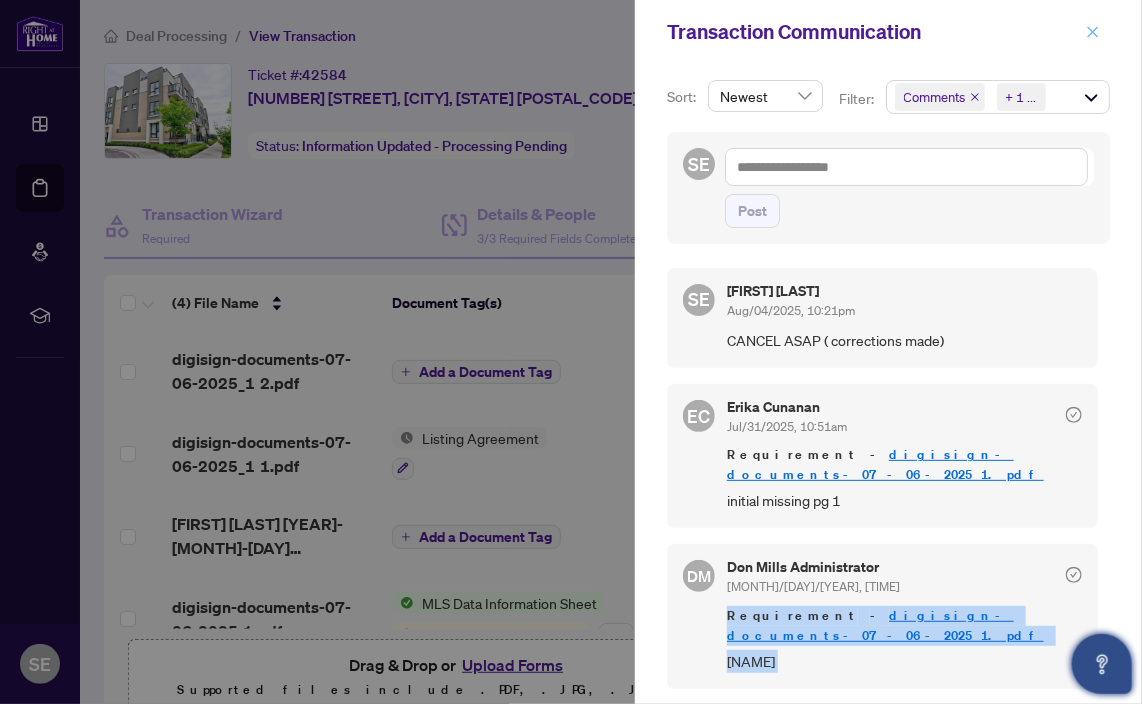 click at bounding box center (1093, 32) 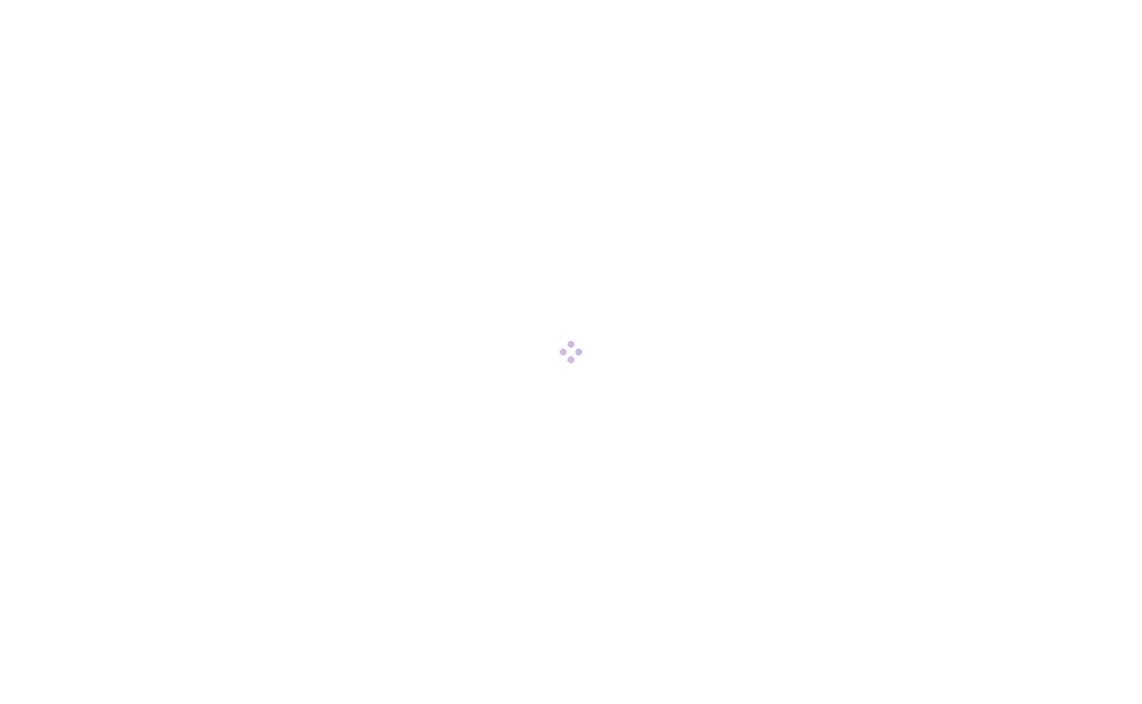 scroll, scrollTop: 0, scrollLeft: 0, axis: both 